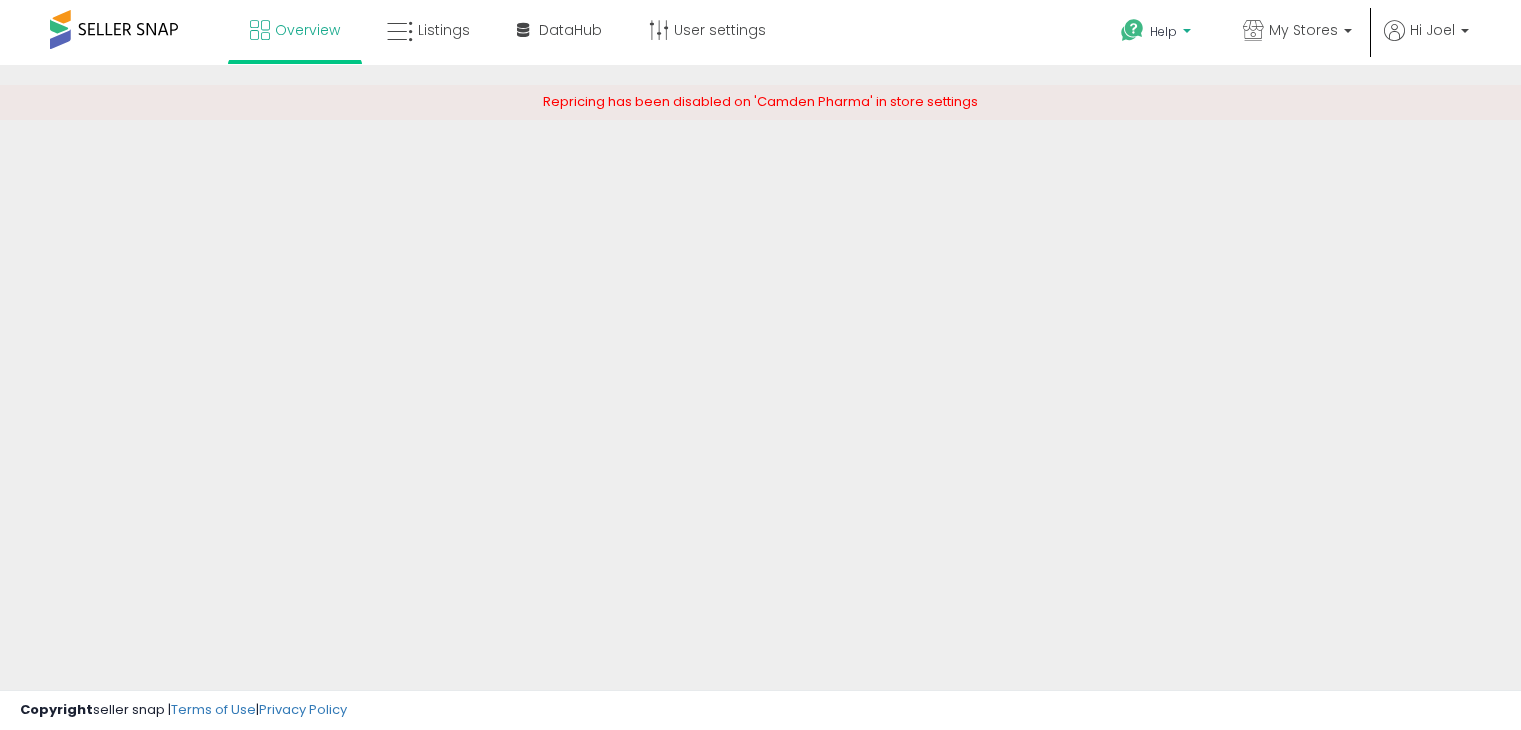 scroll, scrollTop: 0, scrollLeft: 0, axis: both 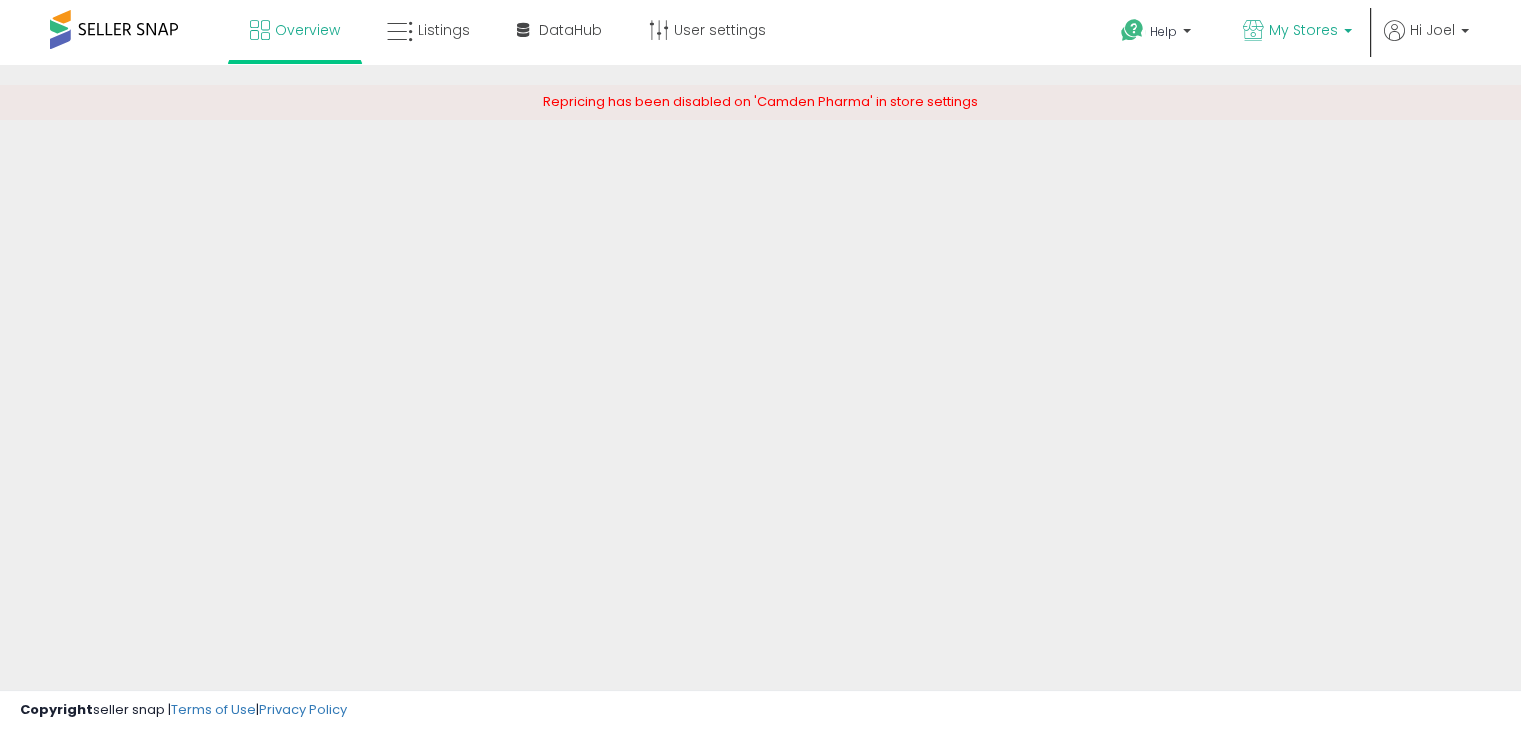 click on "My Stores" at bounding box center (1303, 30) 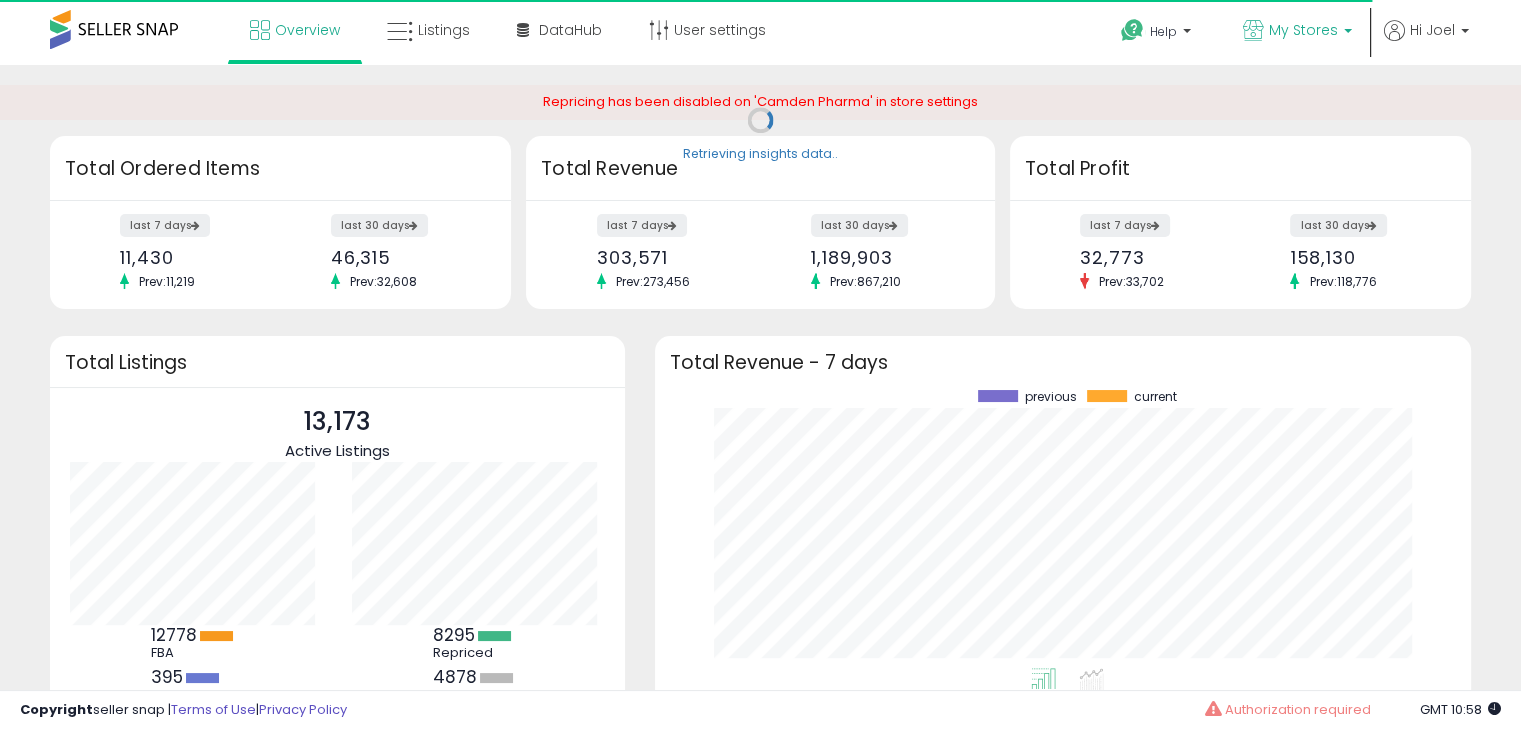 scroll, scrollTop: 999800, scrollLeft: 999725, axis: both 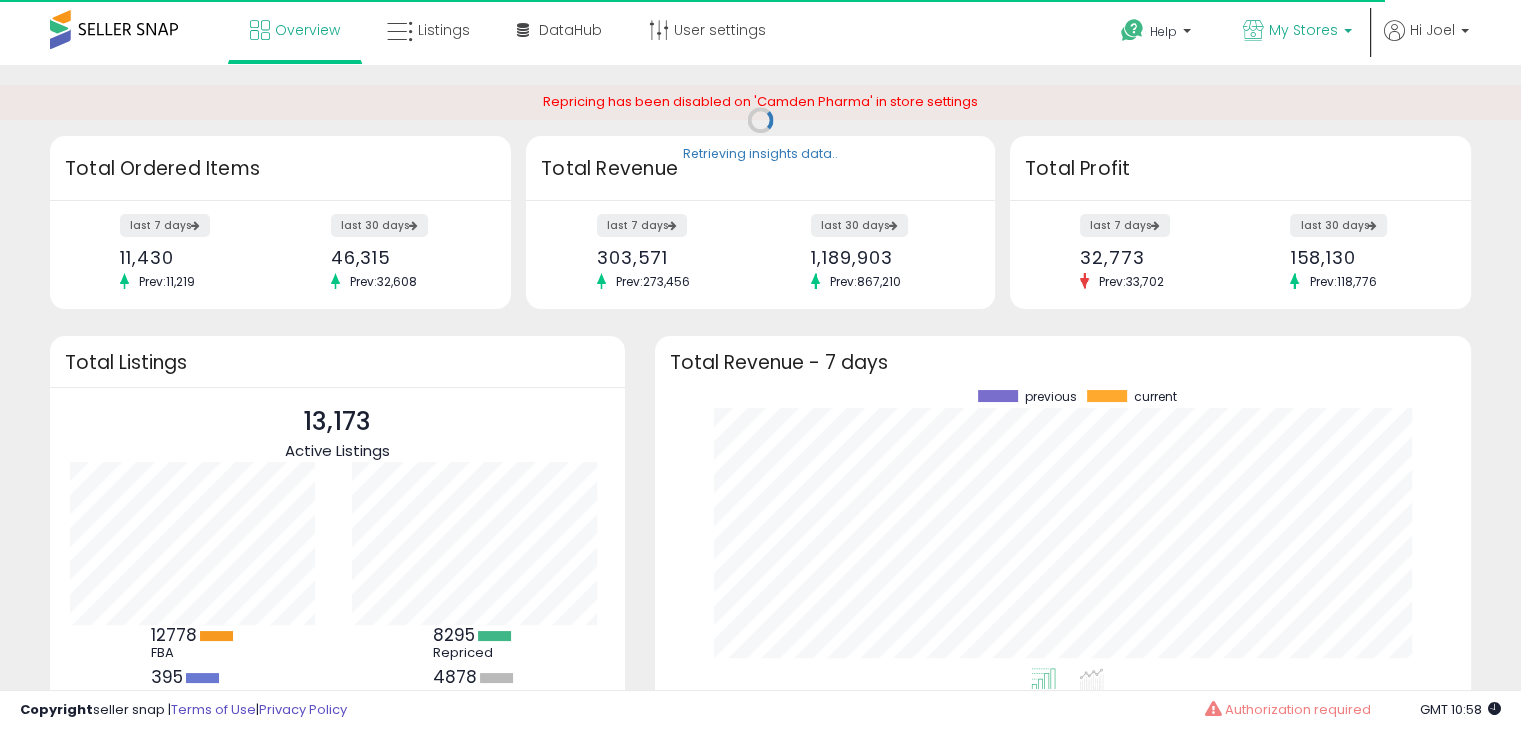click on "My Stores" at bounding box center (1303, 30) 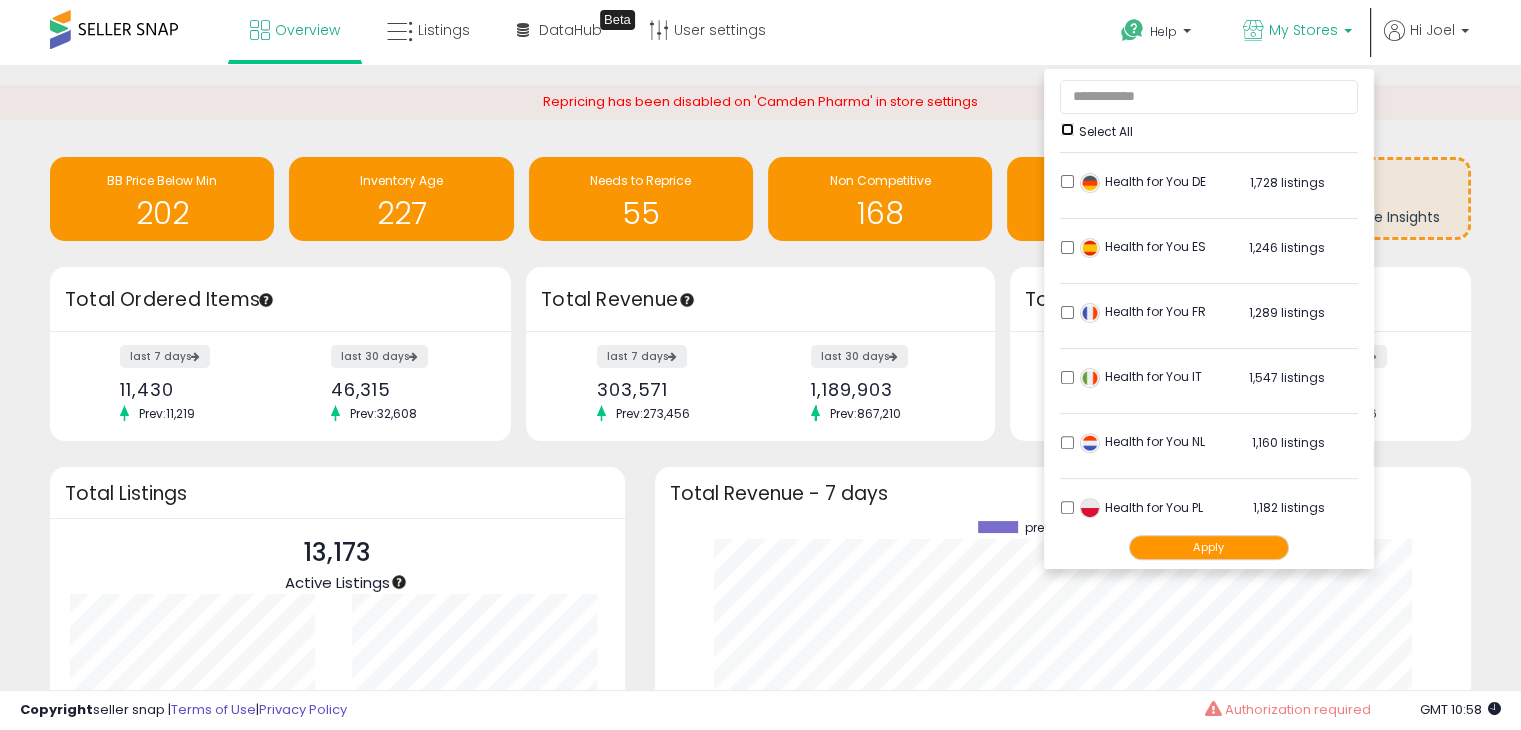 scroll, scrollTop: 700, scrollLeft: 0, axis: vertical 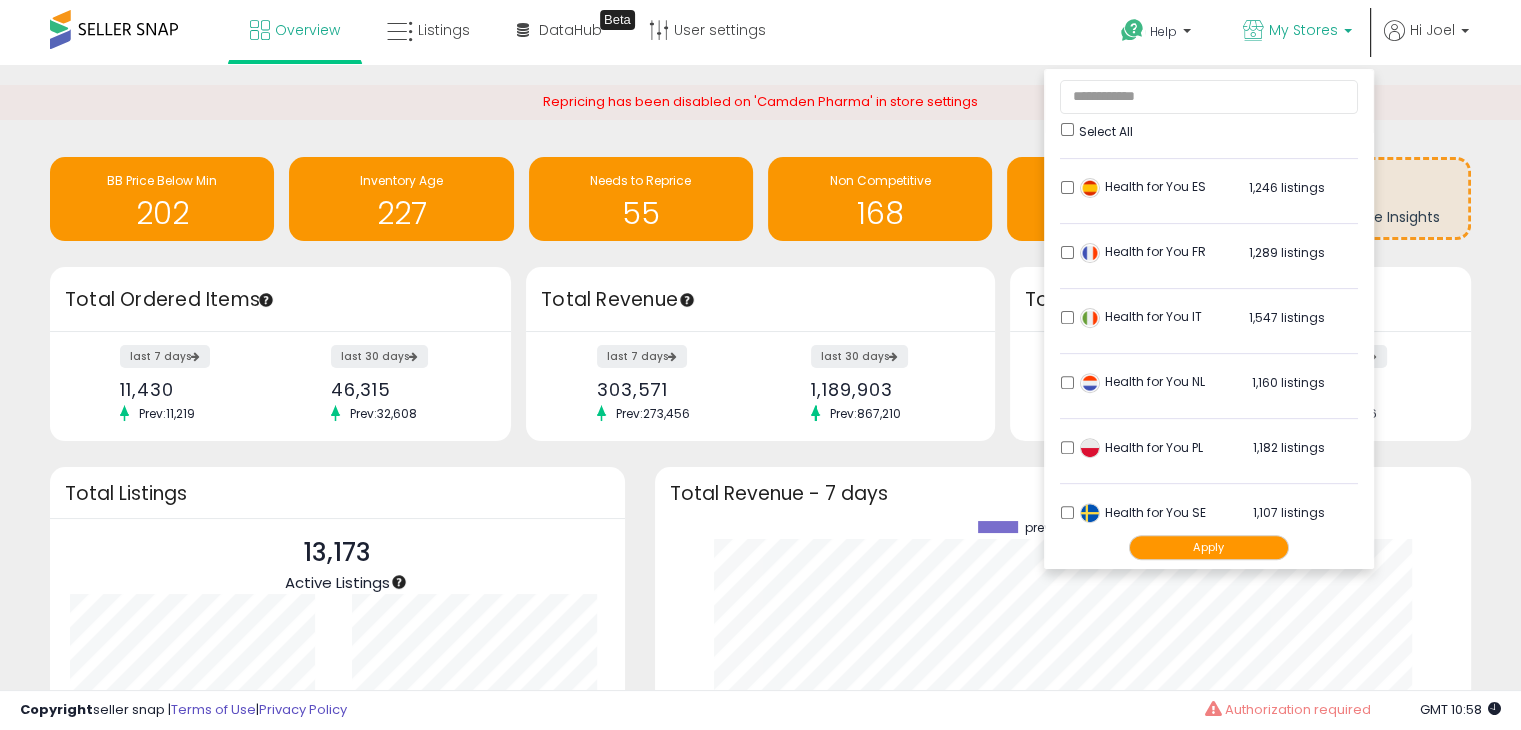 click on "Apply" at bounding box center (1209, 547) 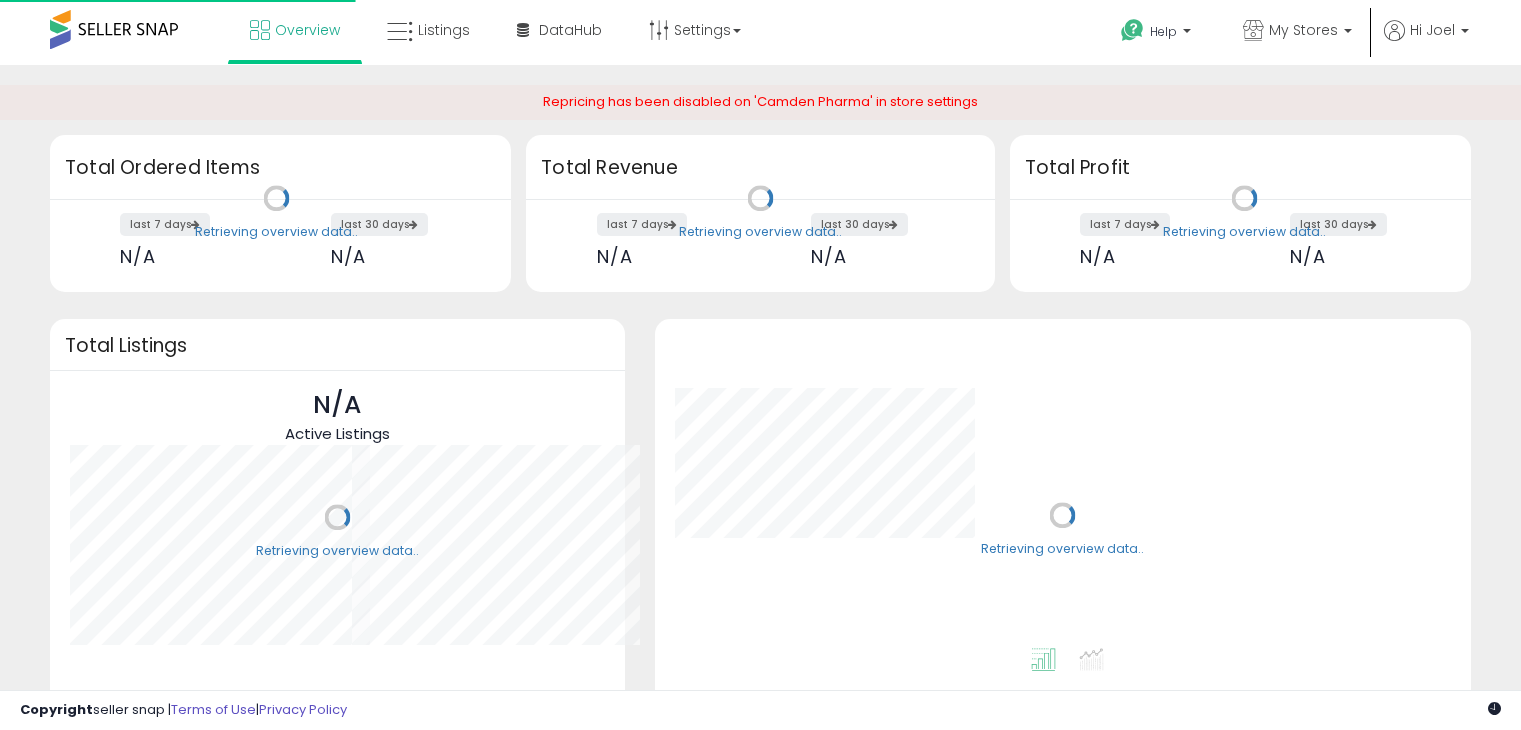 scroll, scrollTop: 0, scrollLeft: 0, axis: both 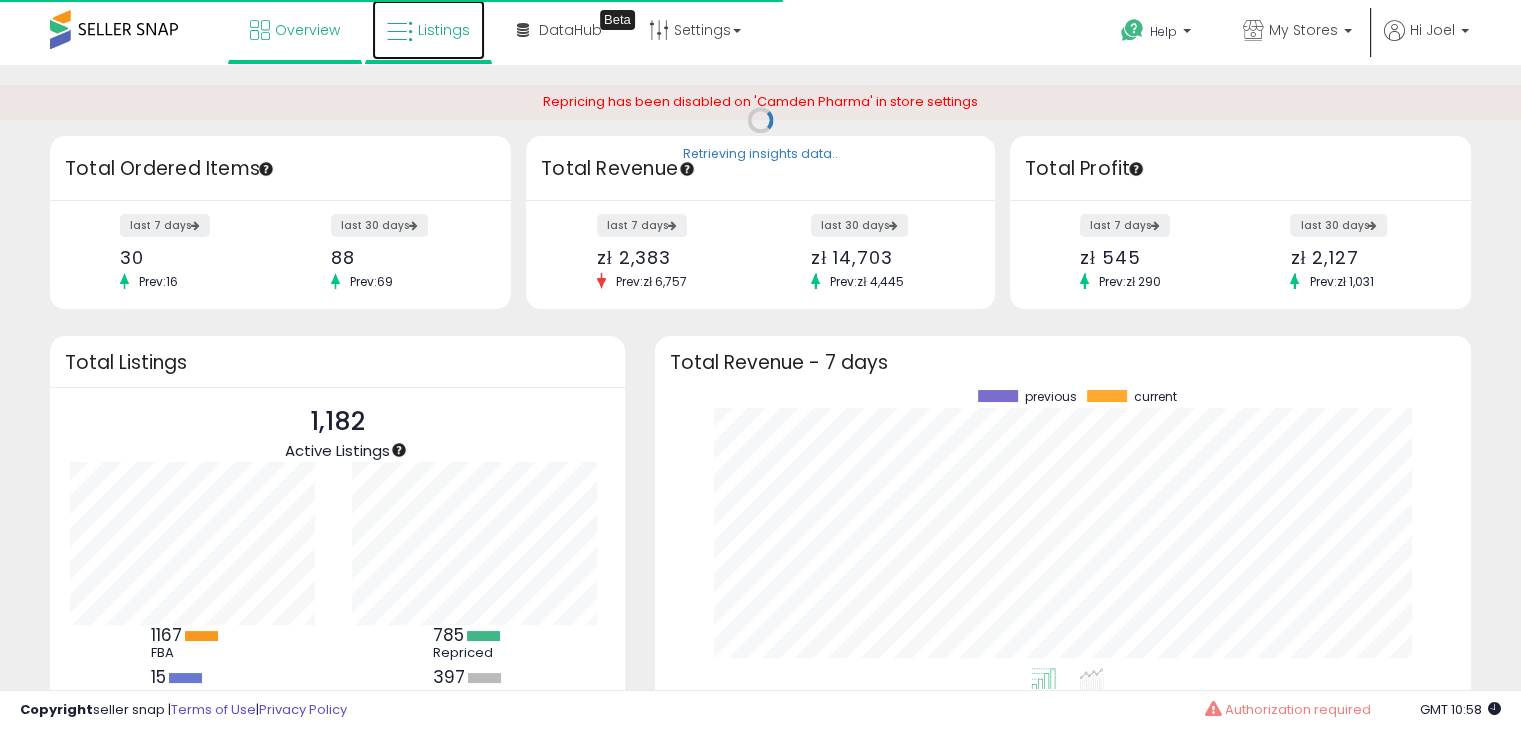 click on "Listings" at bounding box center (428, 30) 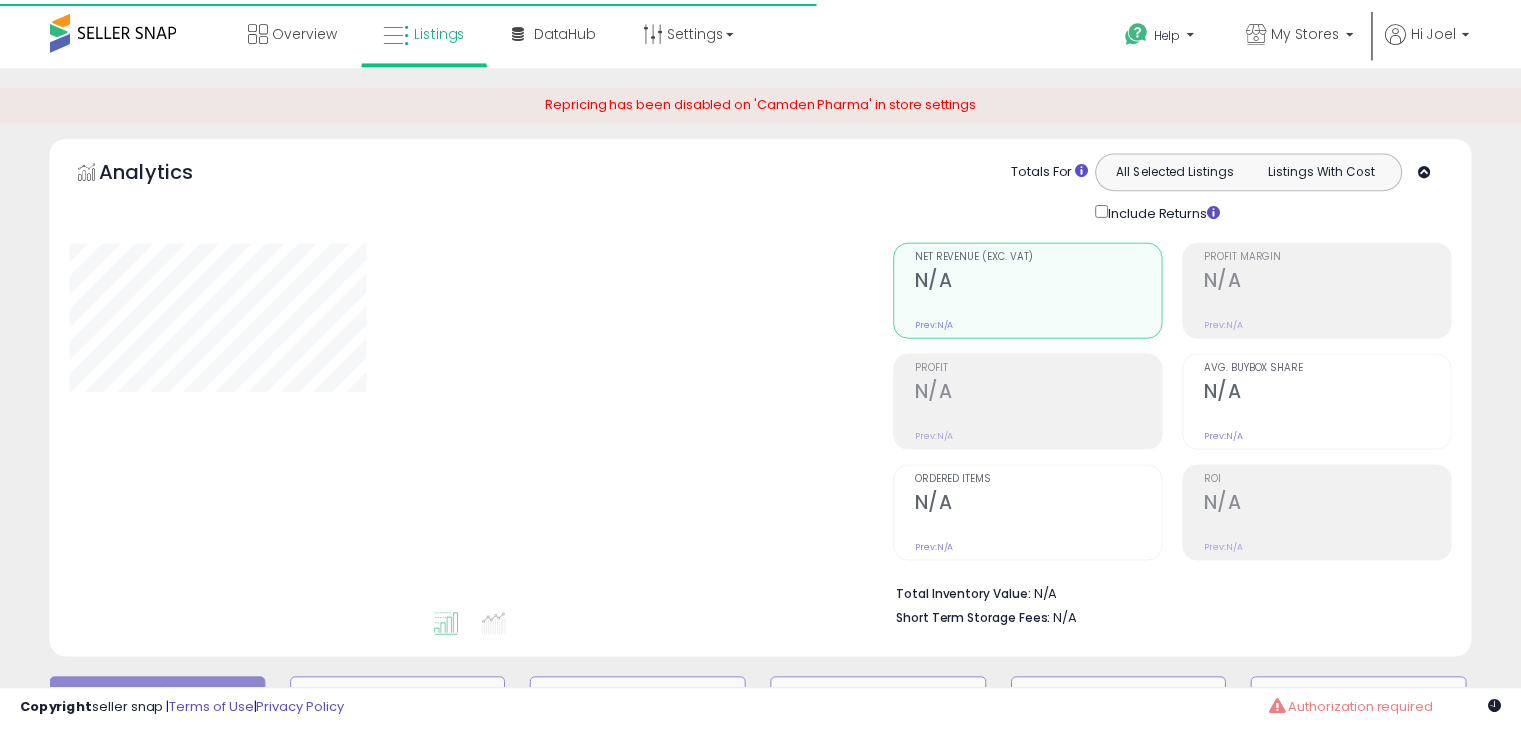 scroll, scrollTop: 0, scrollLeft: 0, axis: both 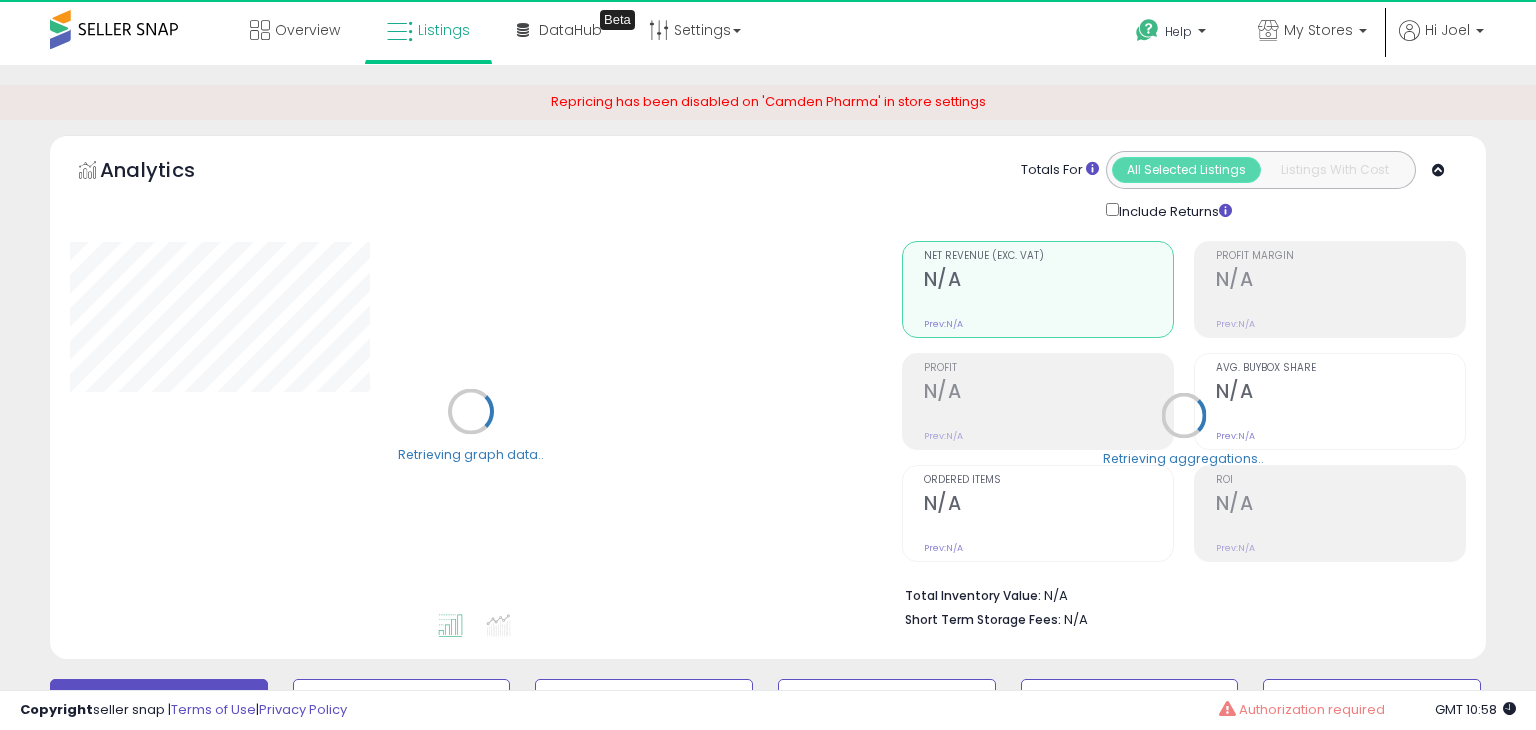 select on "**" 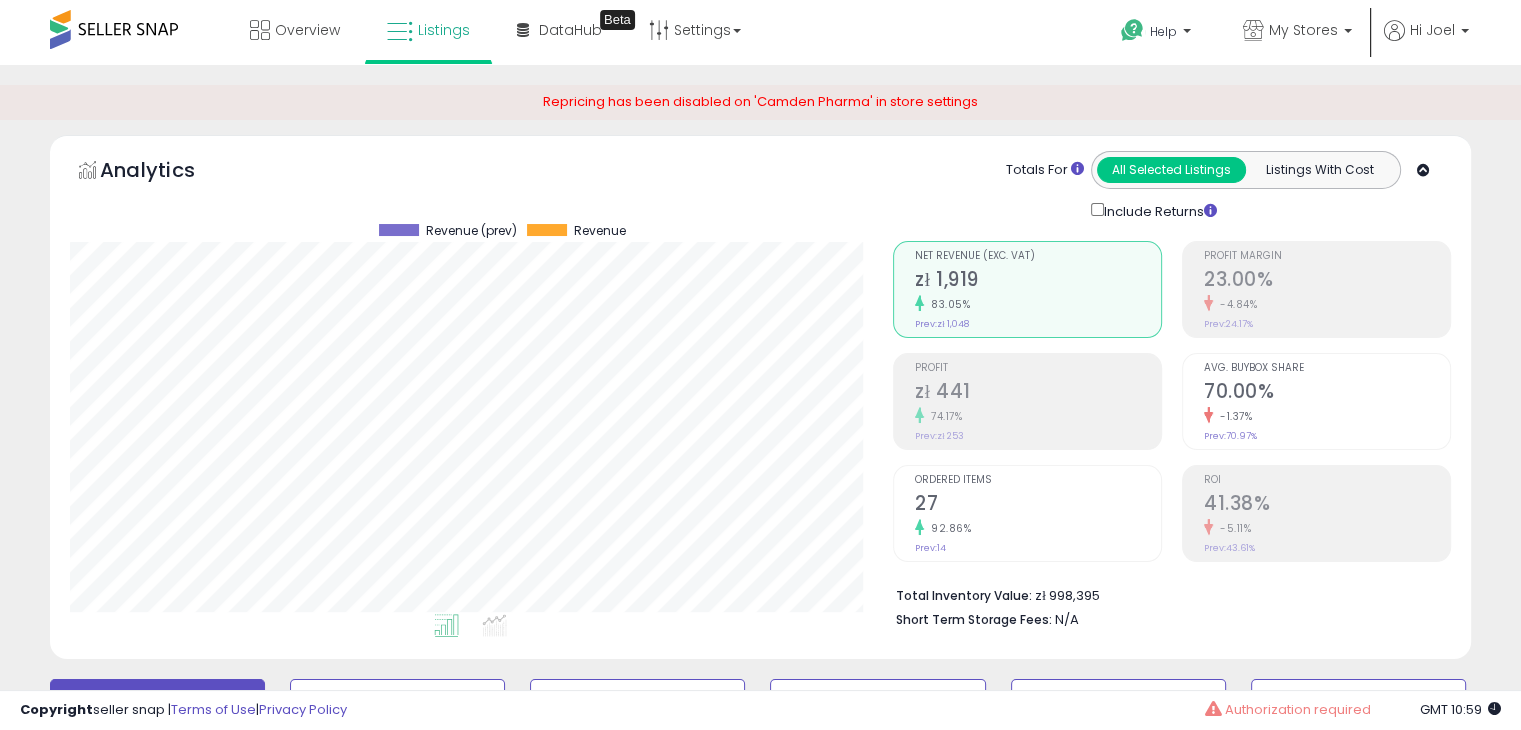 scroll, scrollTop: 999589, scrollLeft: 999176, axis: both 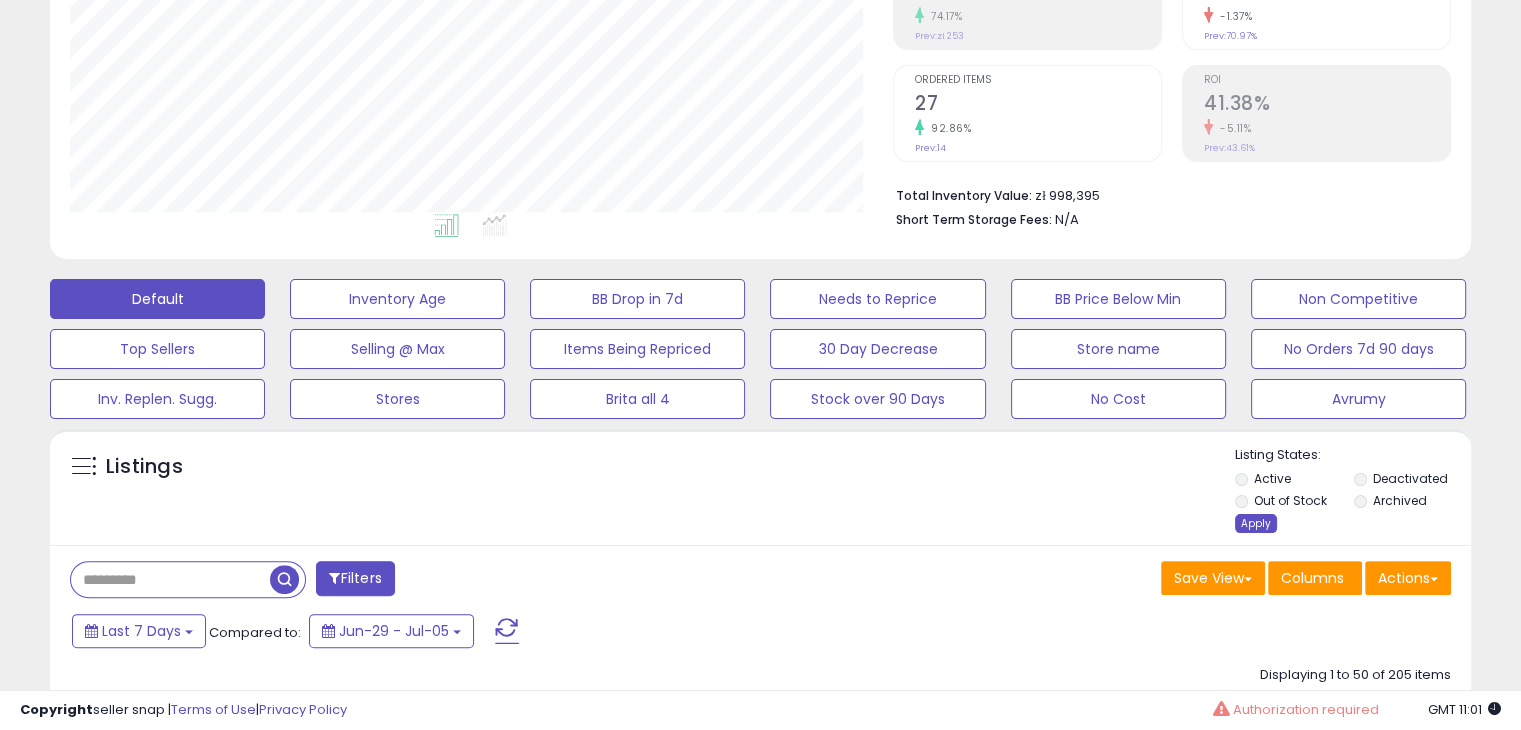 click on "Apply" at bounding box center (1256, 523) 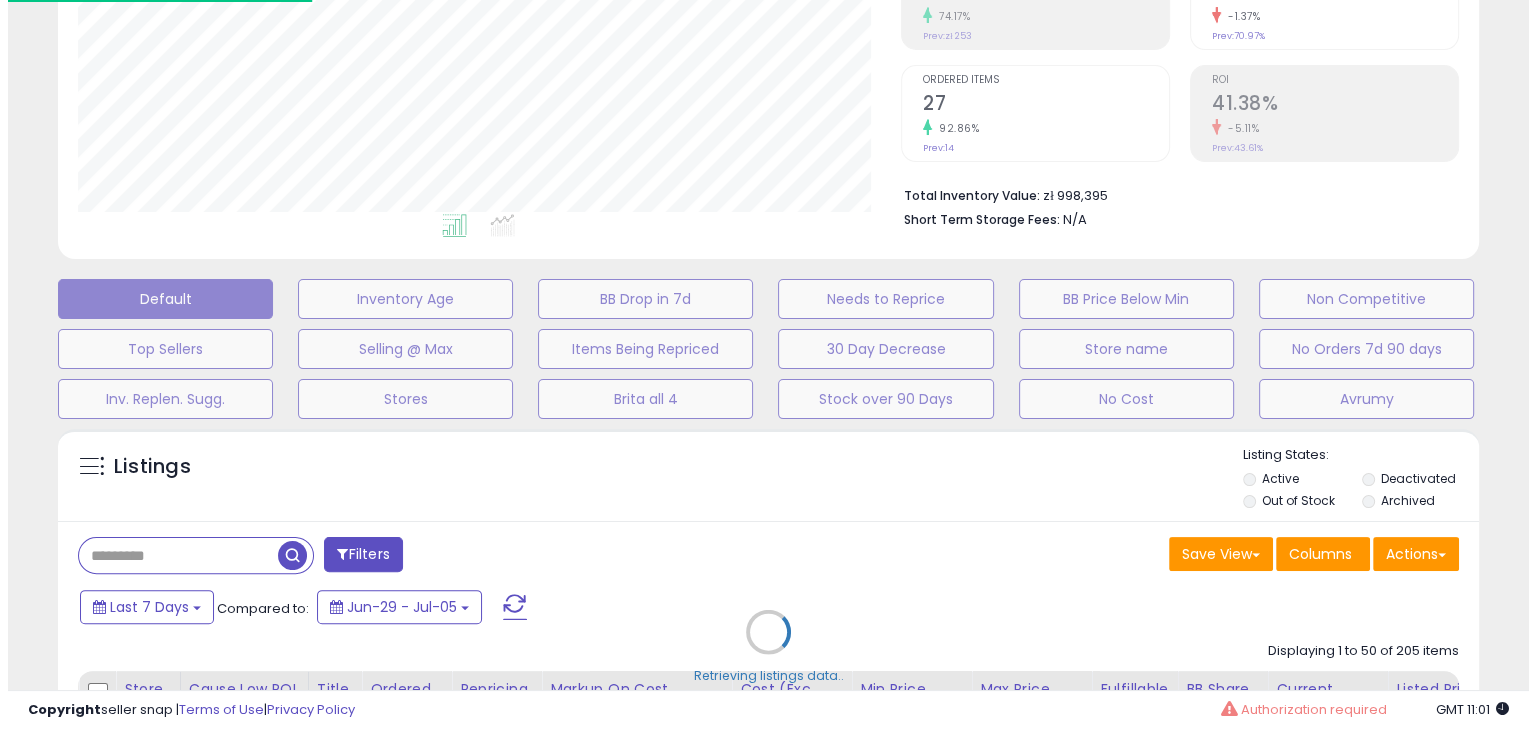 scroll, scrollTop: 999589, scrollLeft: 999168, axis: both 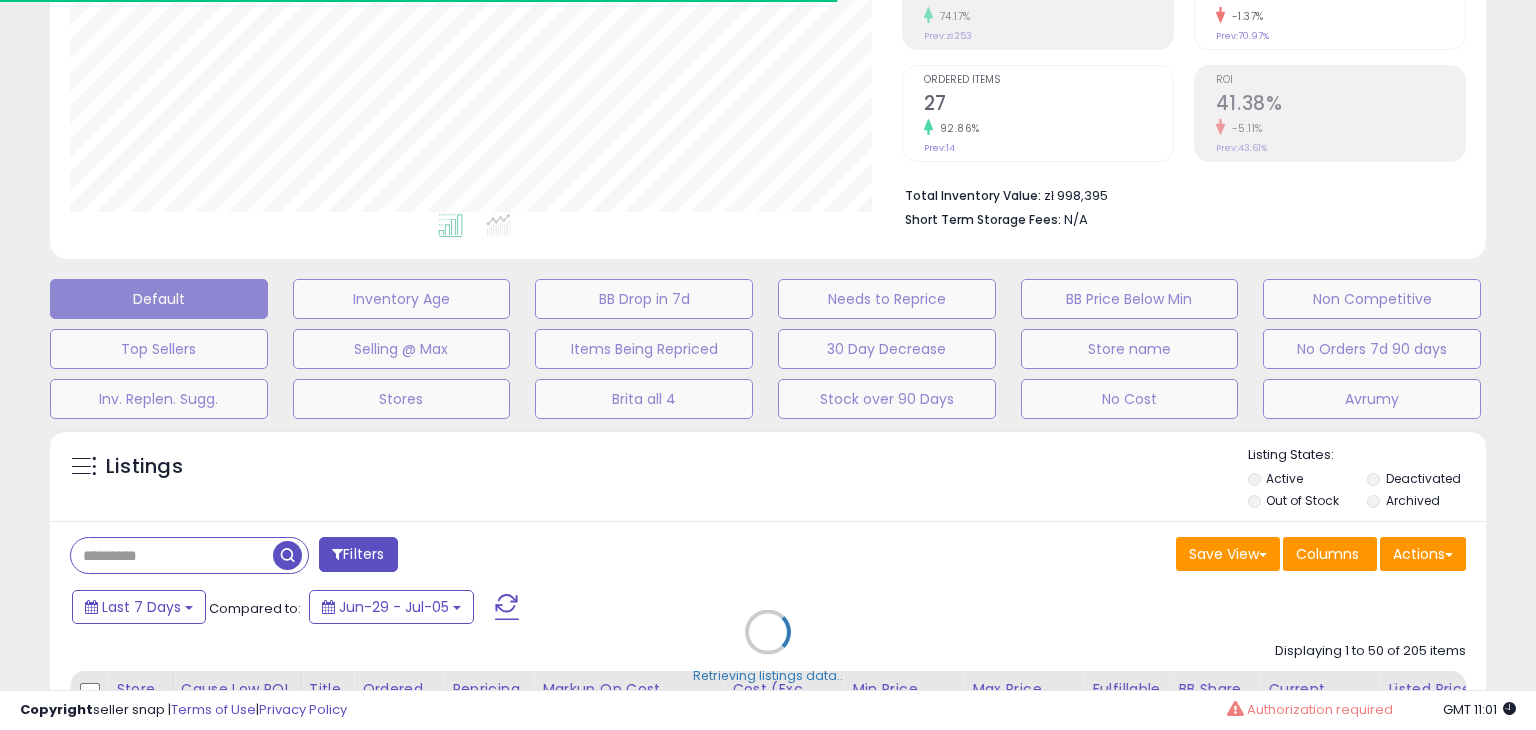 click on "Retrieving listings data.." at bounding box center (768, 646) 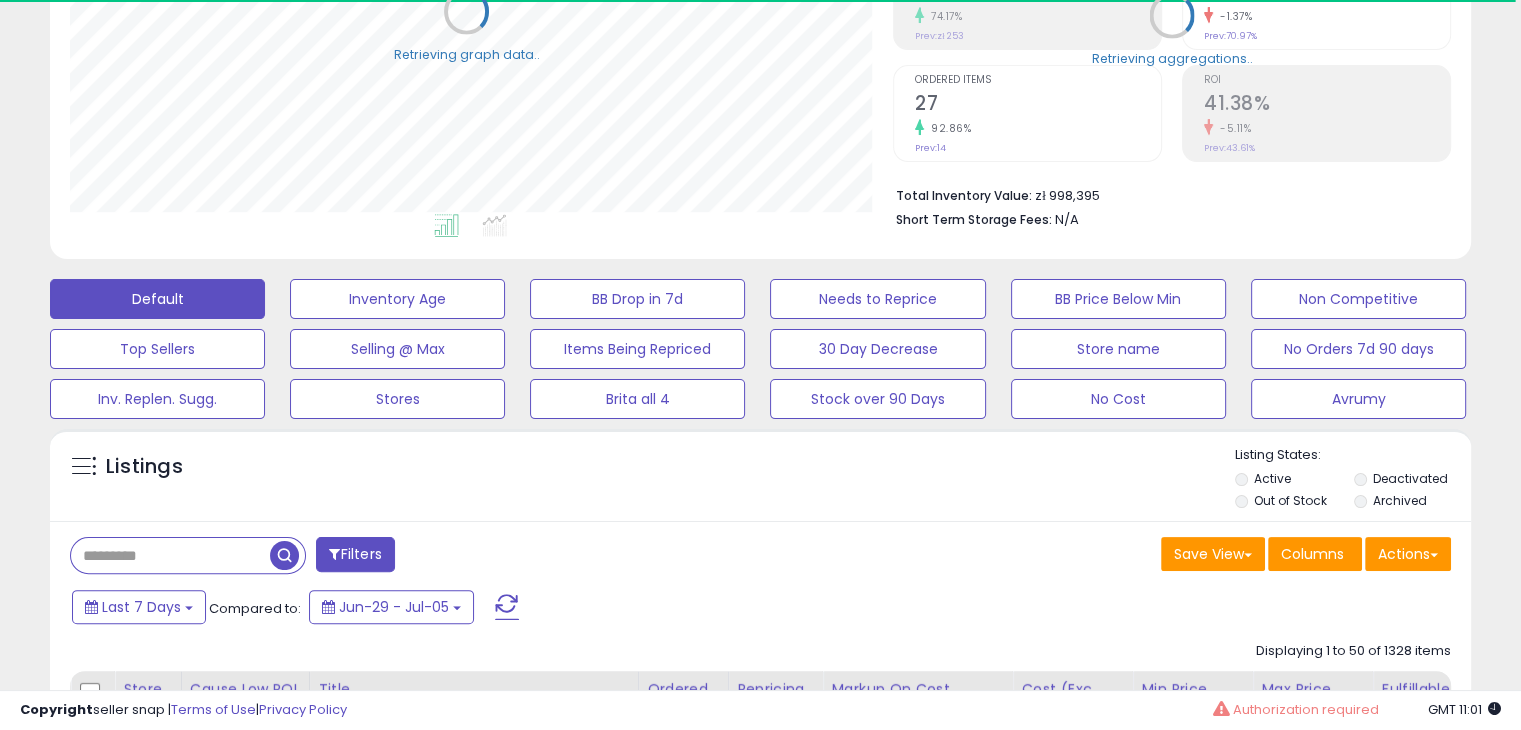 scroll, scrollTop: 409, scrollLeft: 822, axis: both 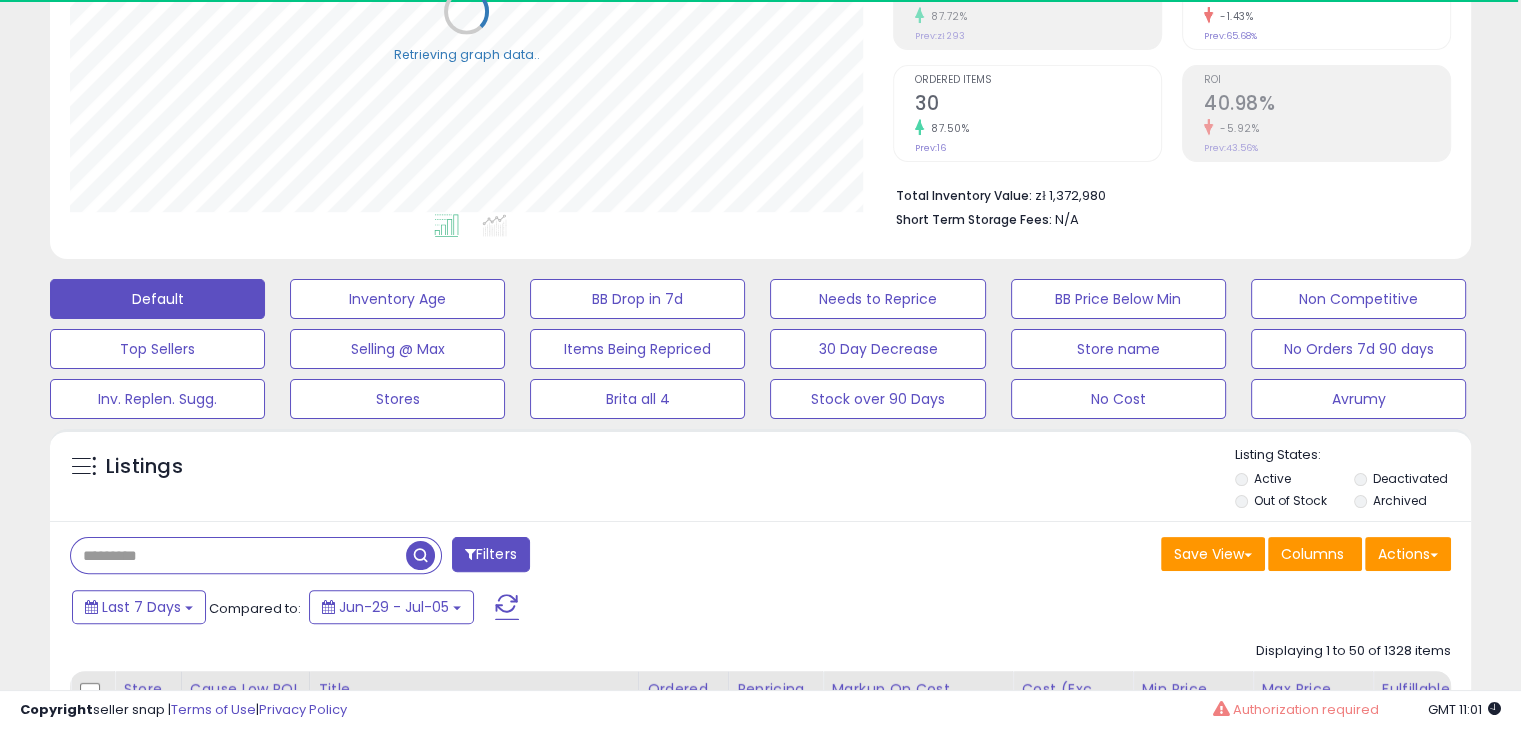 drag, startPoint x: 183, startPoint y: 555, endPoint x: 196, endPoint y: 559, distance: 13.601471 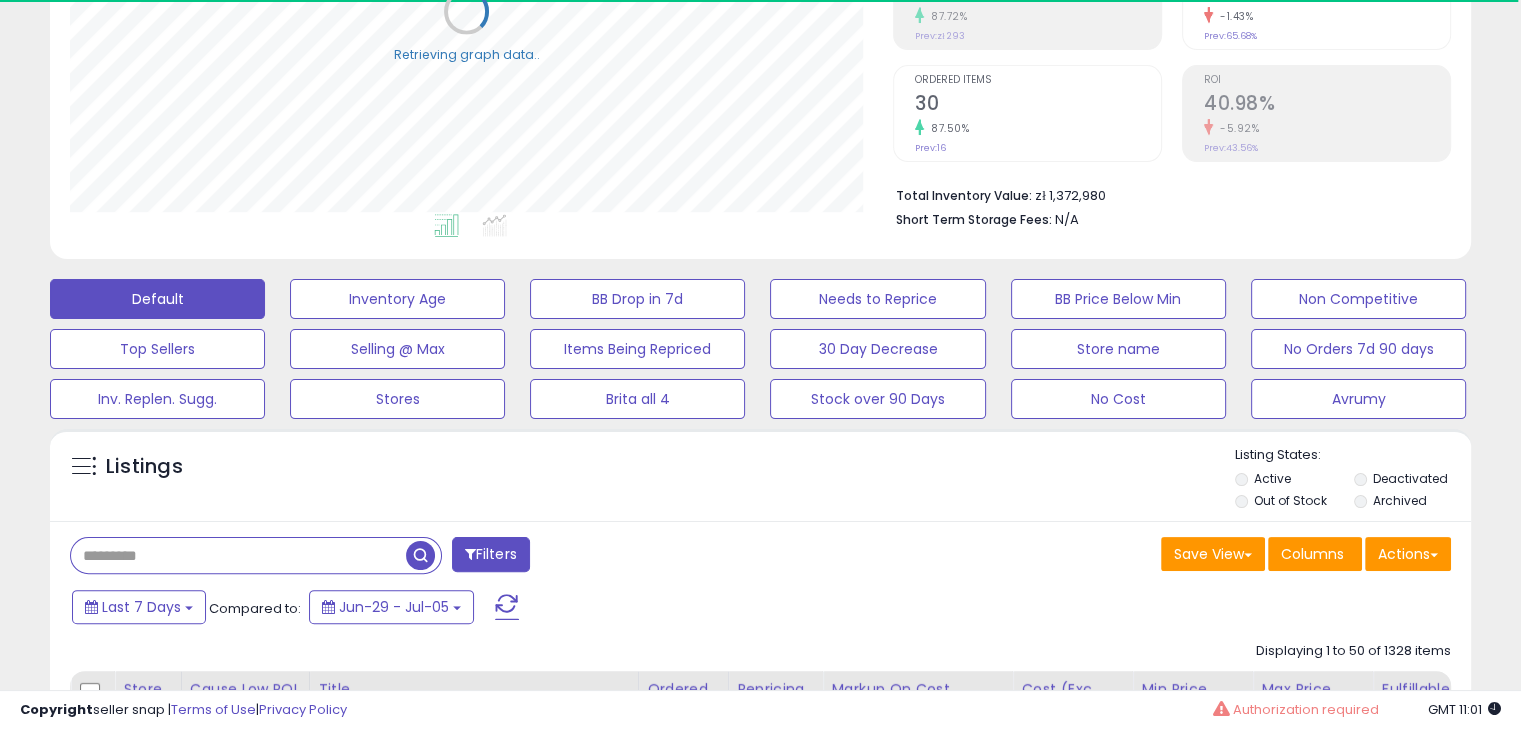 paste on "**********" 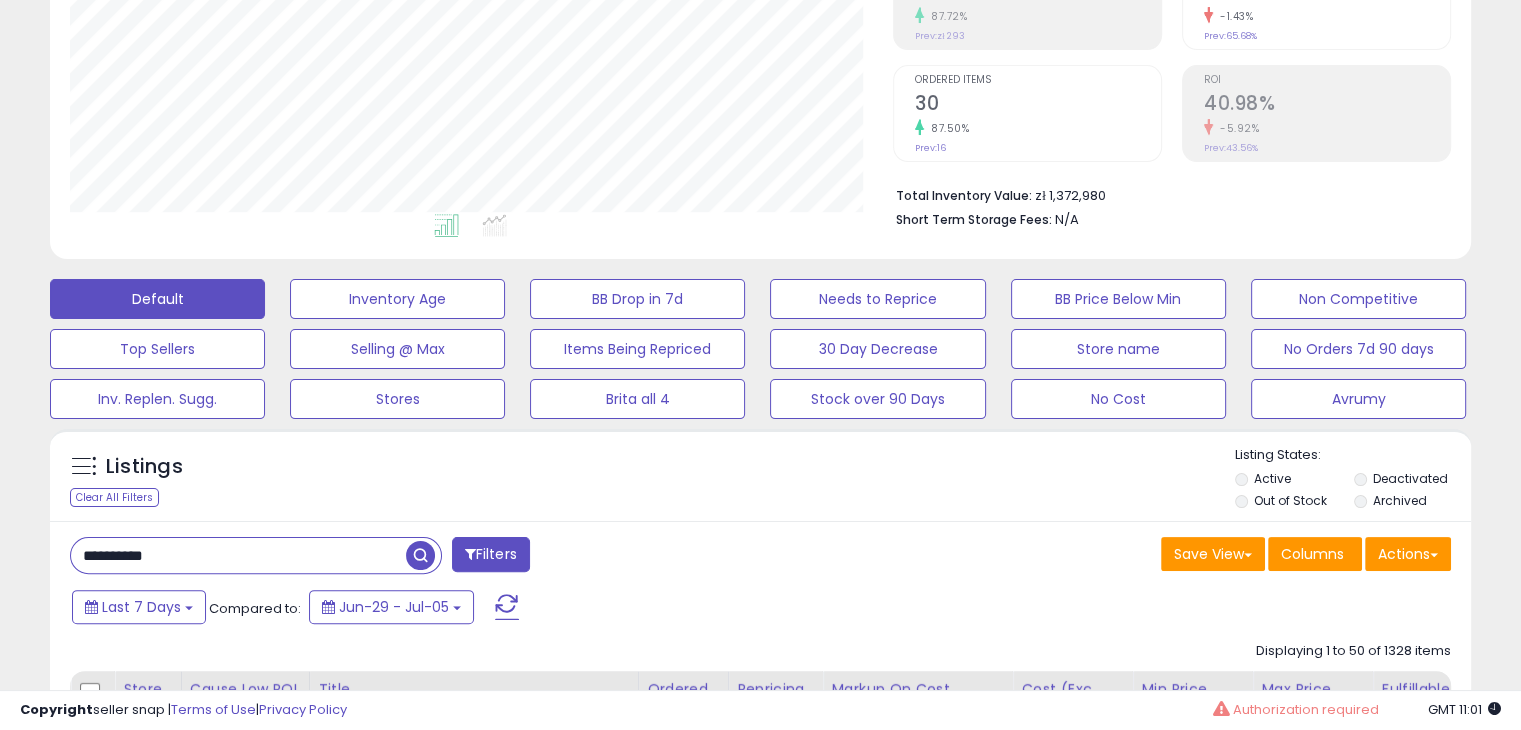 scroll, scrollTop: 999589, scrollLeft: 999176, axis: both 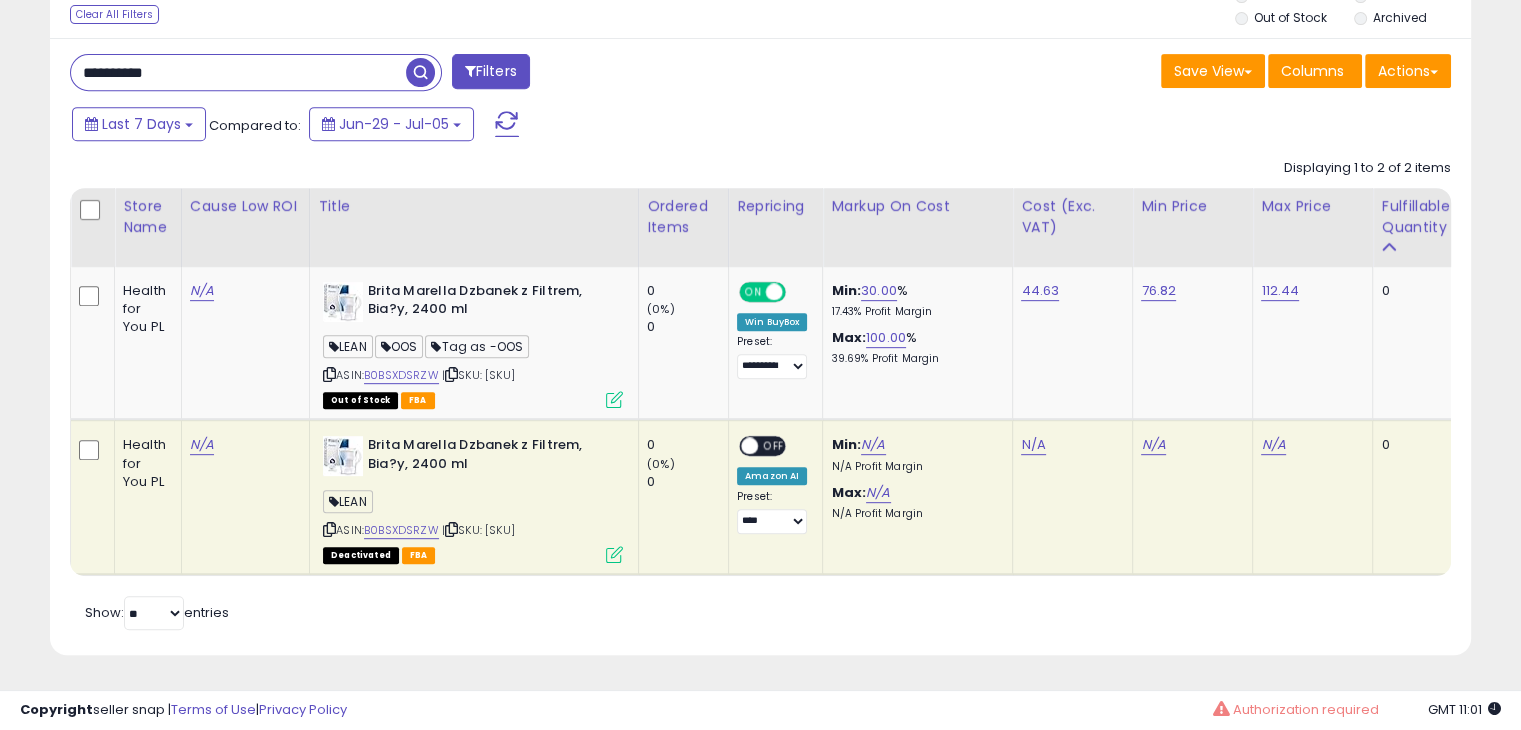 type 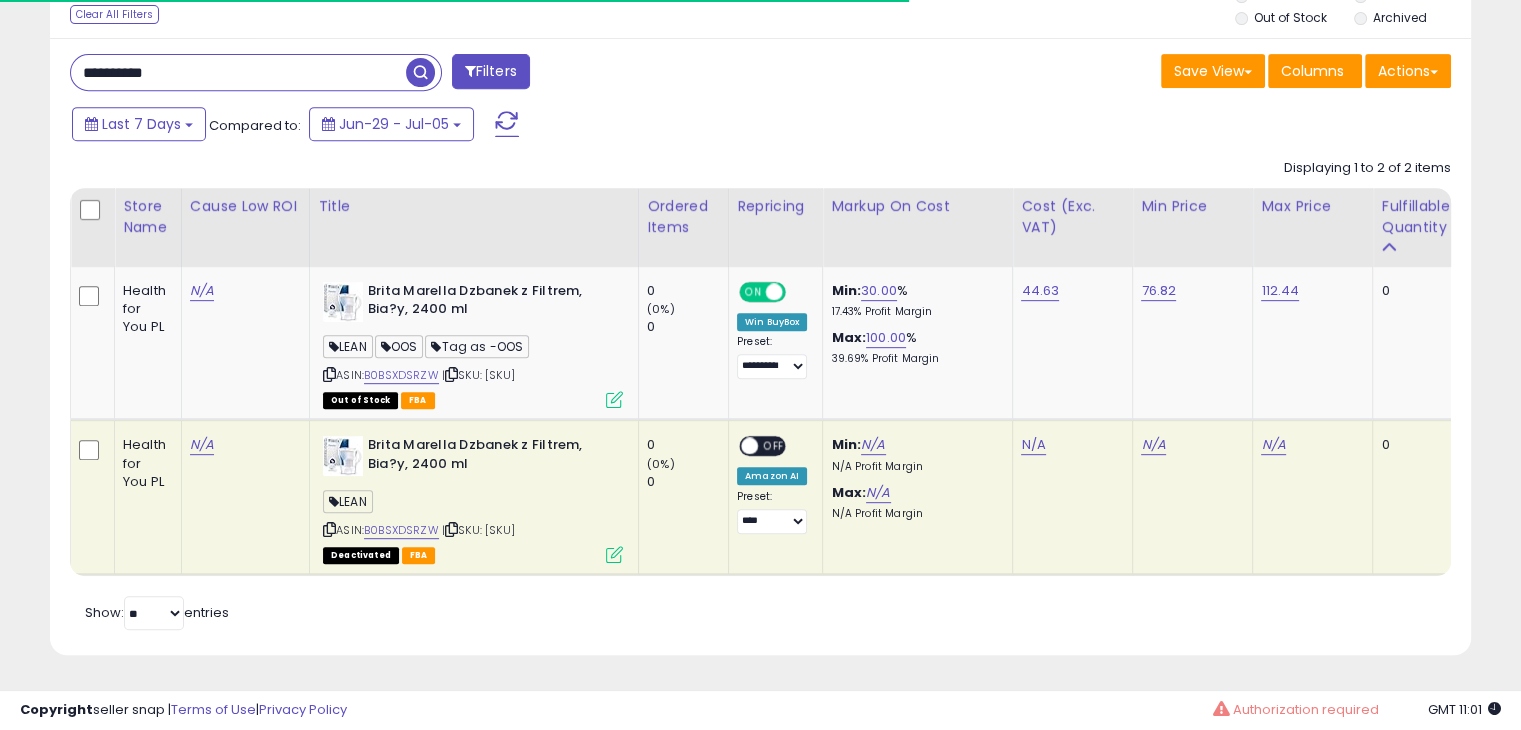 click on "**********" at bounding box center [238, 72] 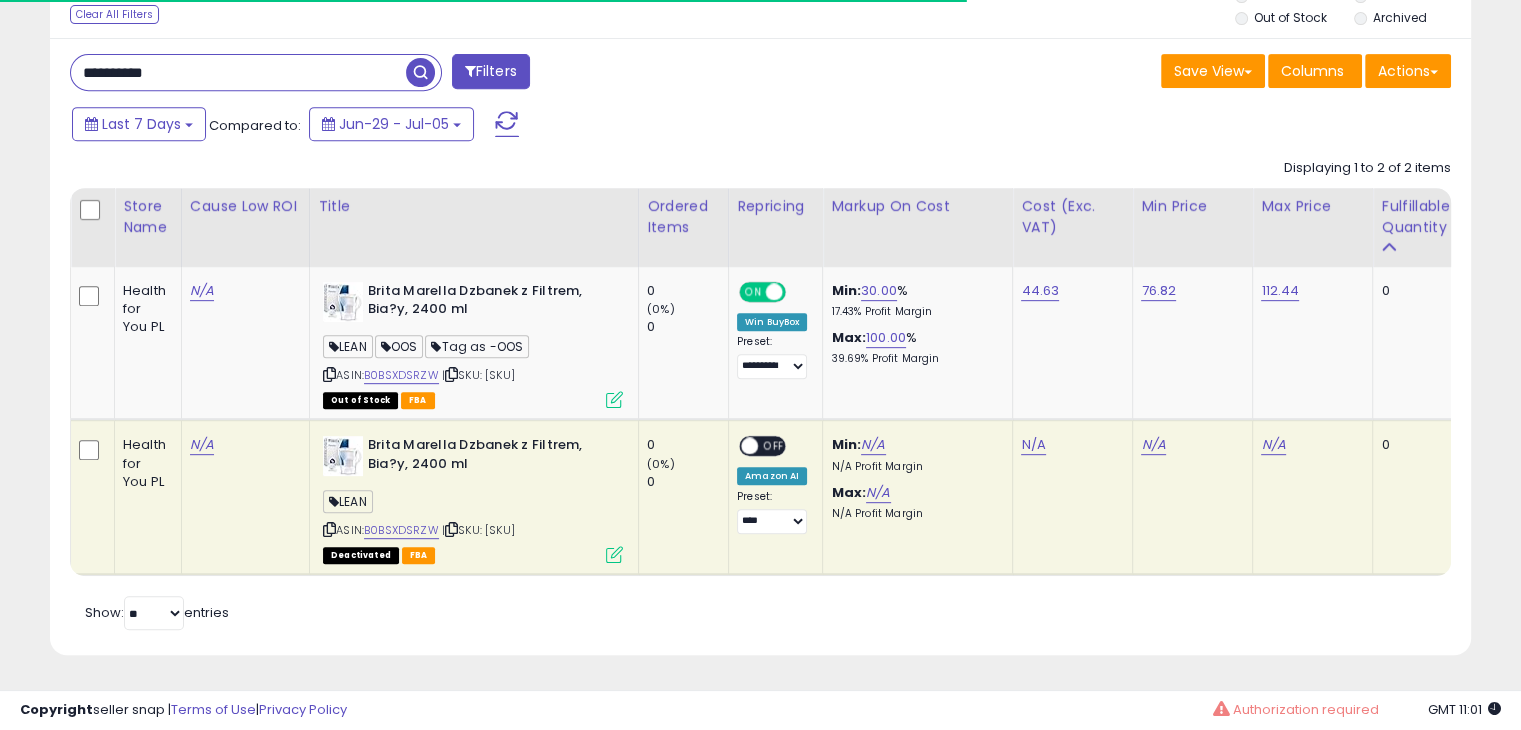 click on "**********" at bounding box center (238, 72) 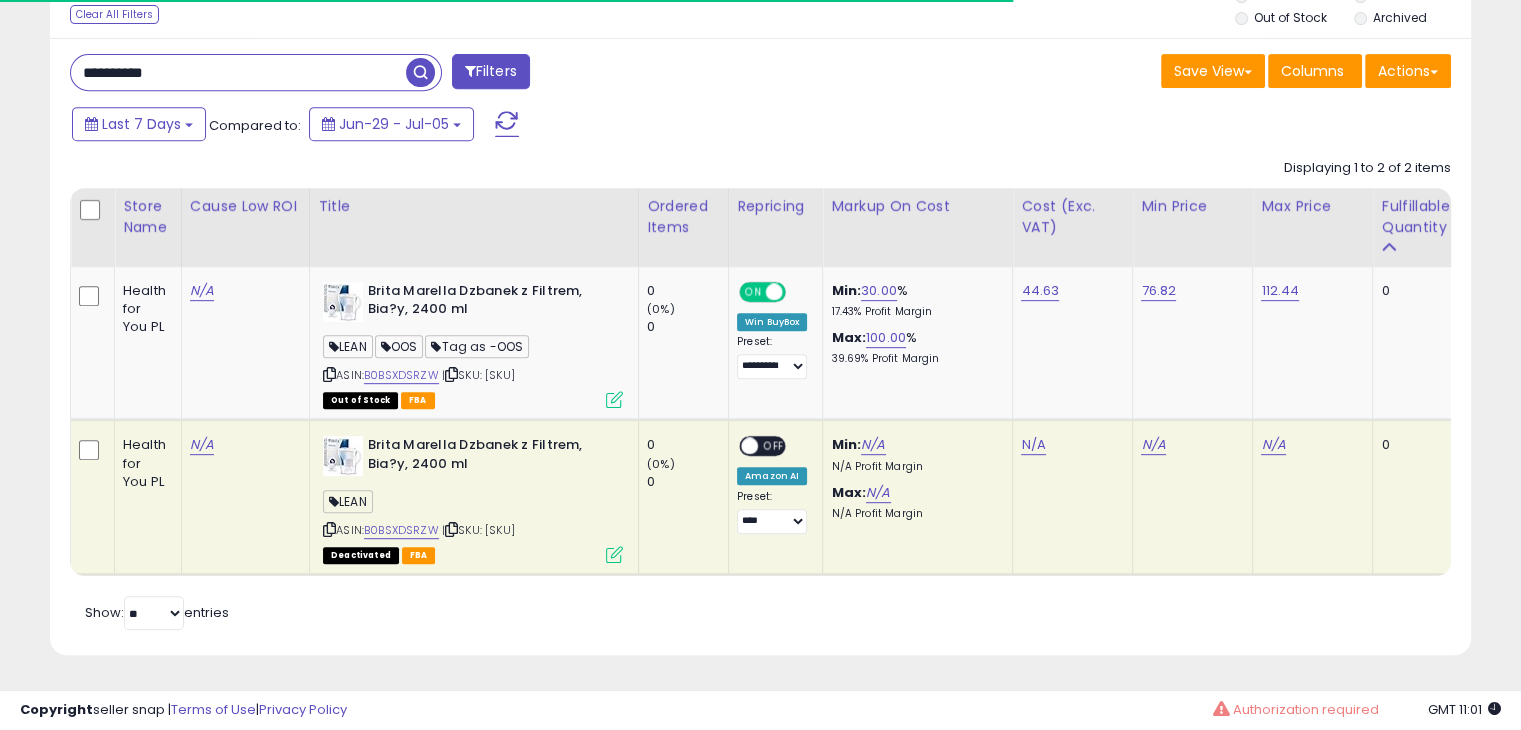 paste 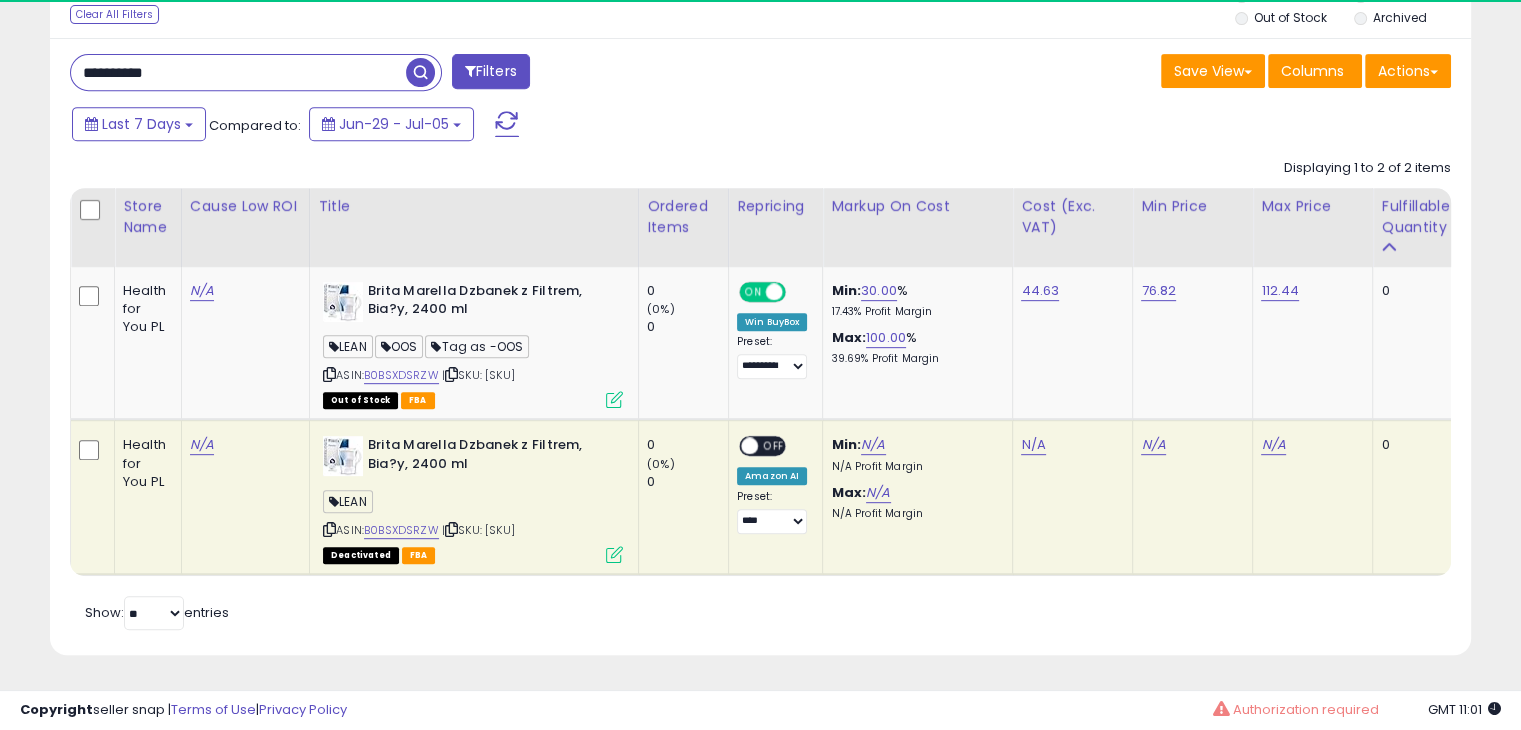 type on "**********" 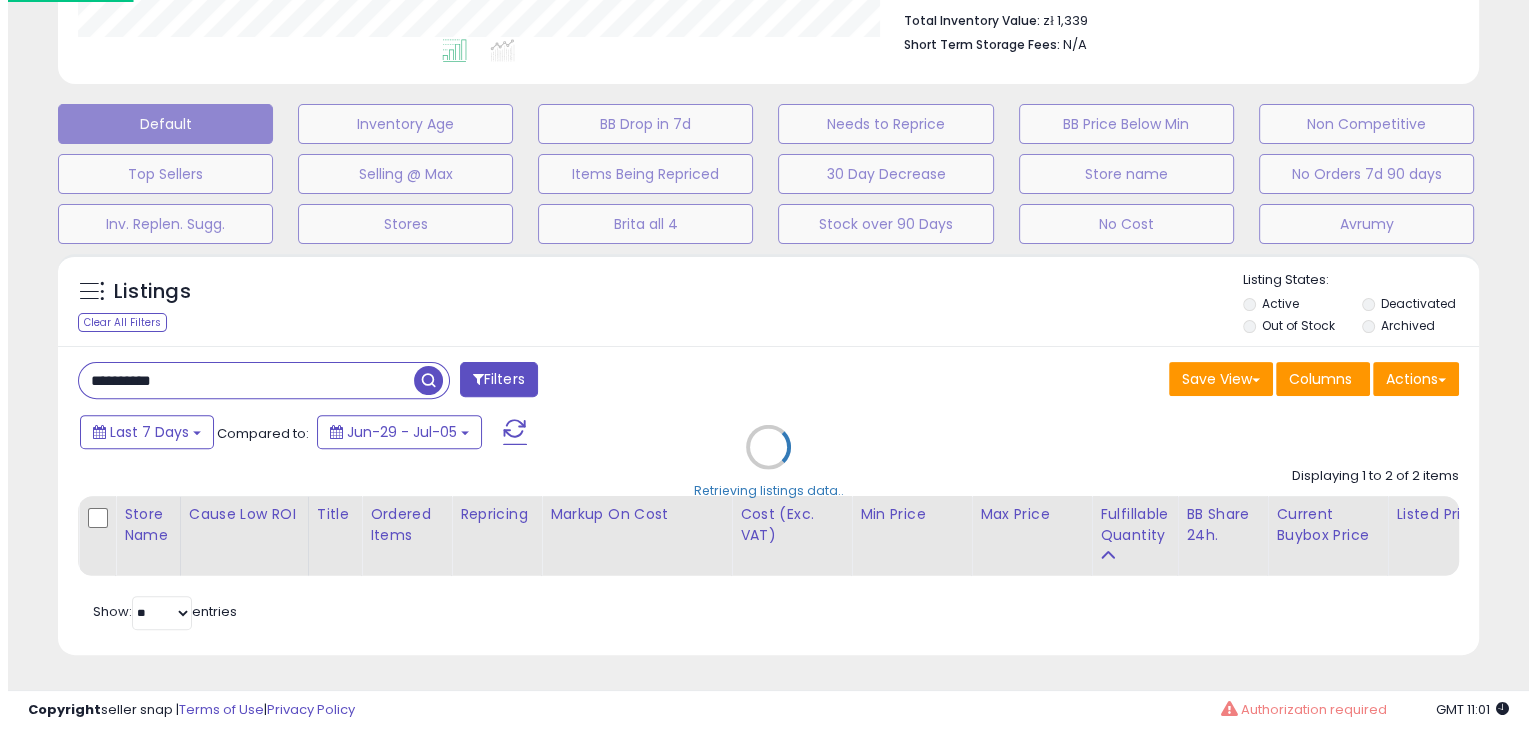 scroll, scrollTop: 589, scrollLeft: 0, axis: vertical 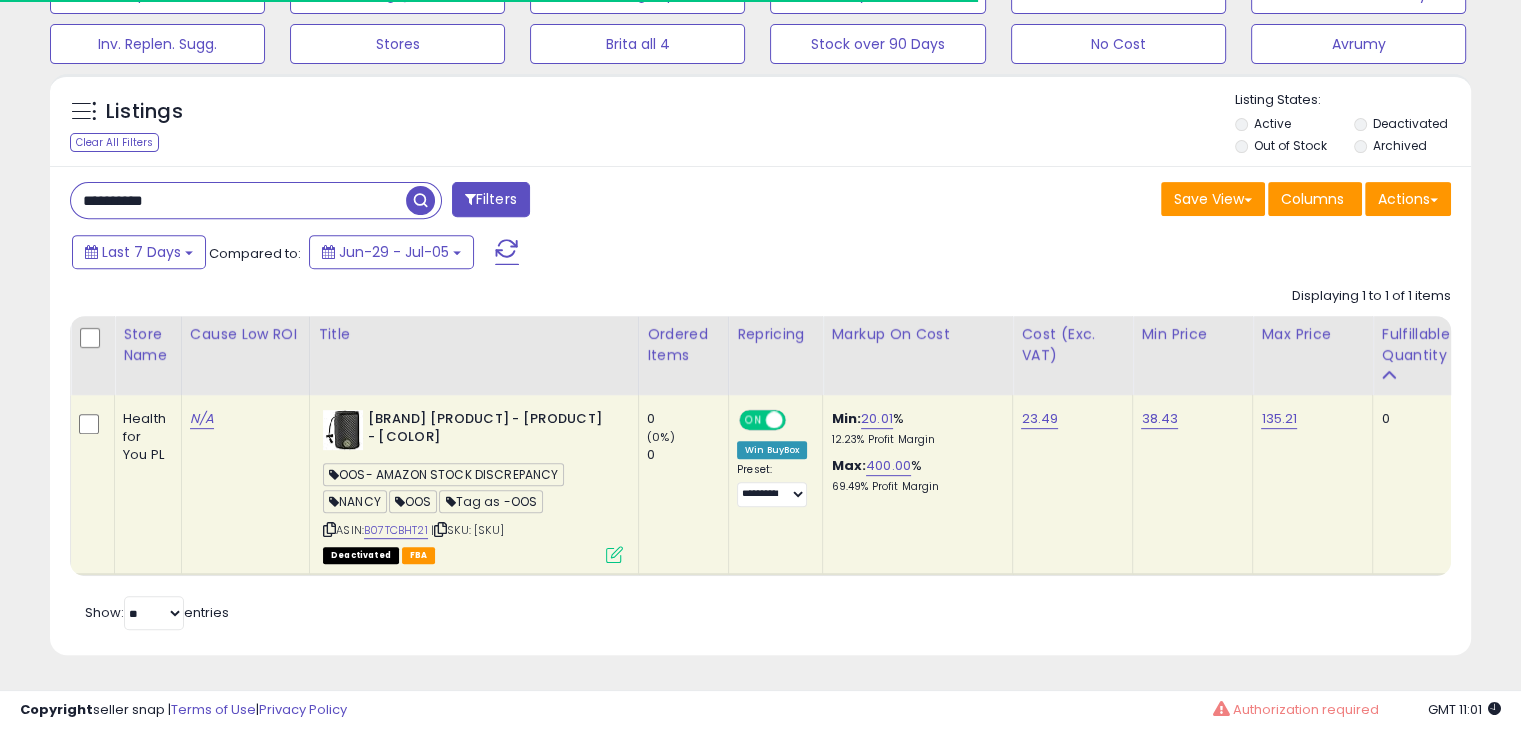 click at bounding box center [614, 554] 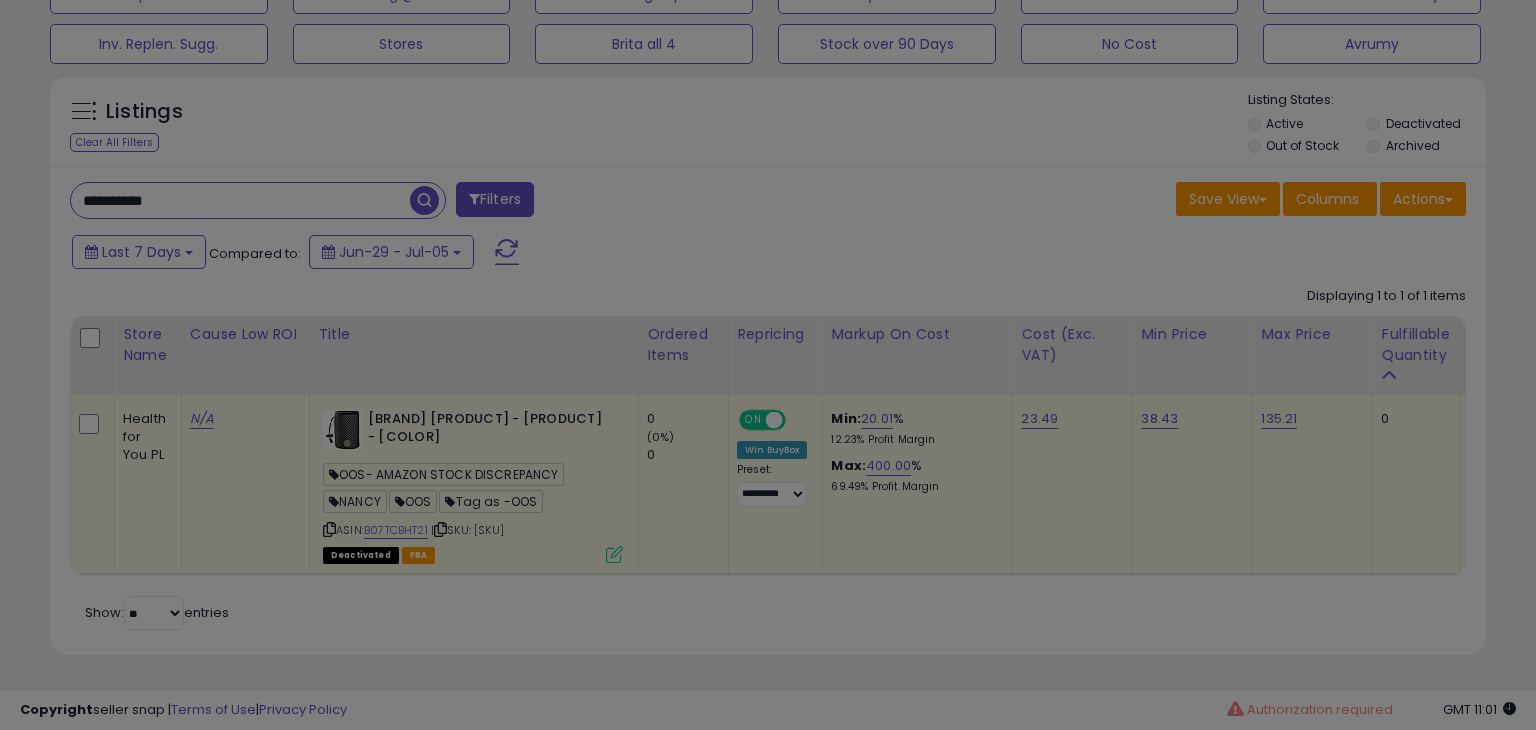 scroll, scrollTop: 999589, scrollLeft: 999168, axis: both 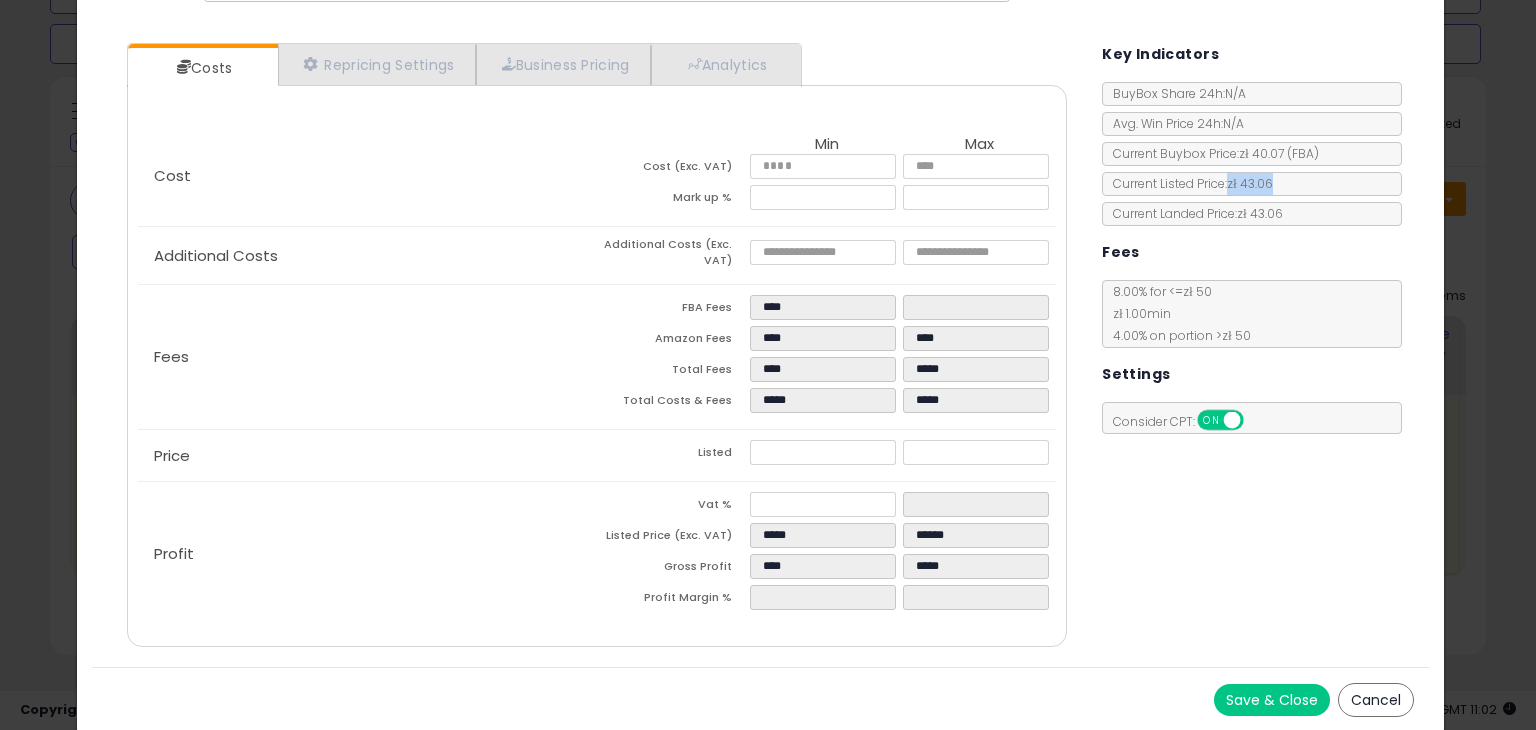 copy on "zł 43.06" 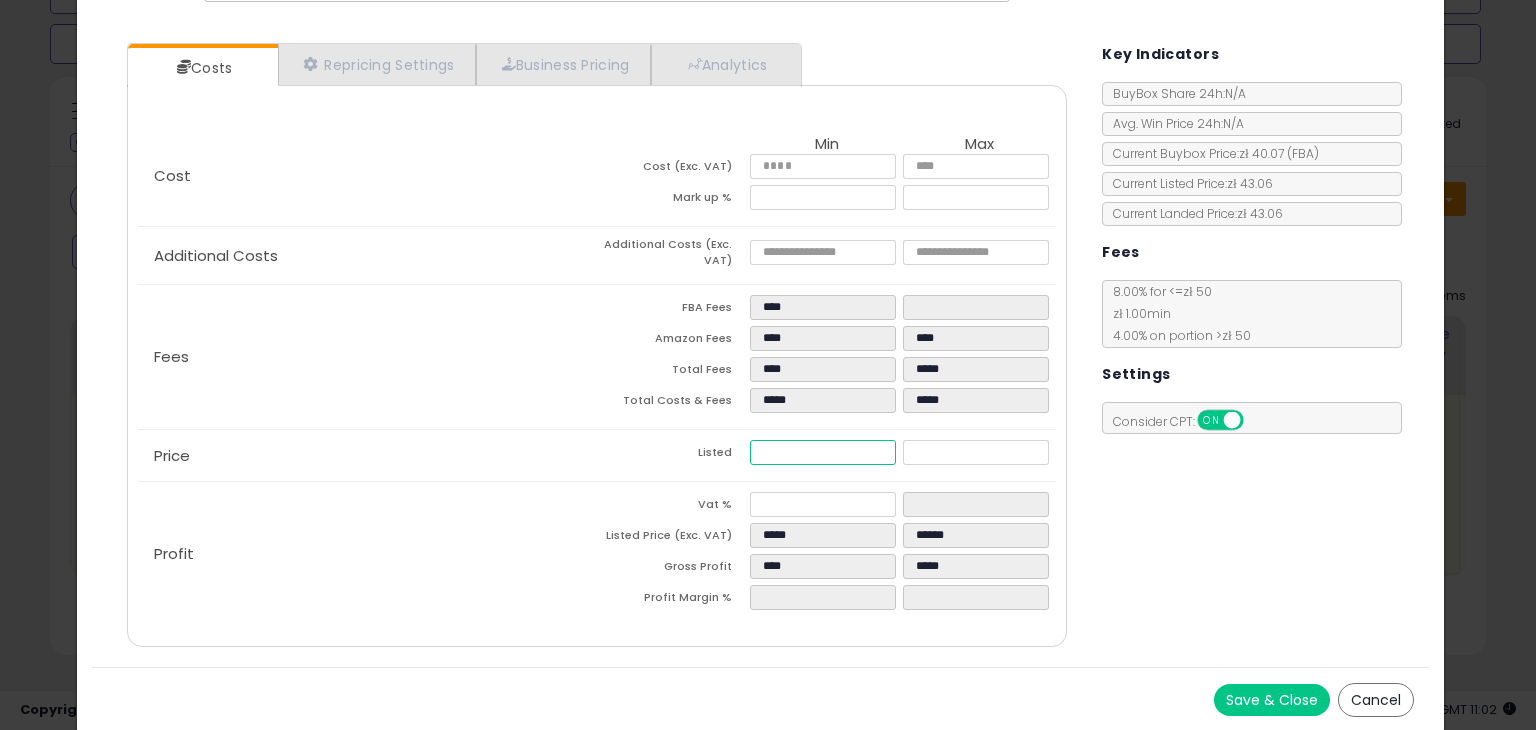 drag, startPoint x: 749, startPoint y: 450, endPoint x: 817, endPoint y: 457, distance: 68.359344 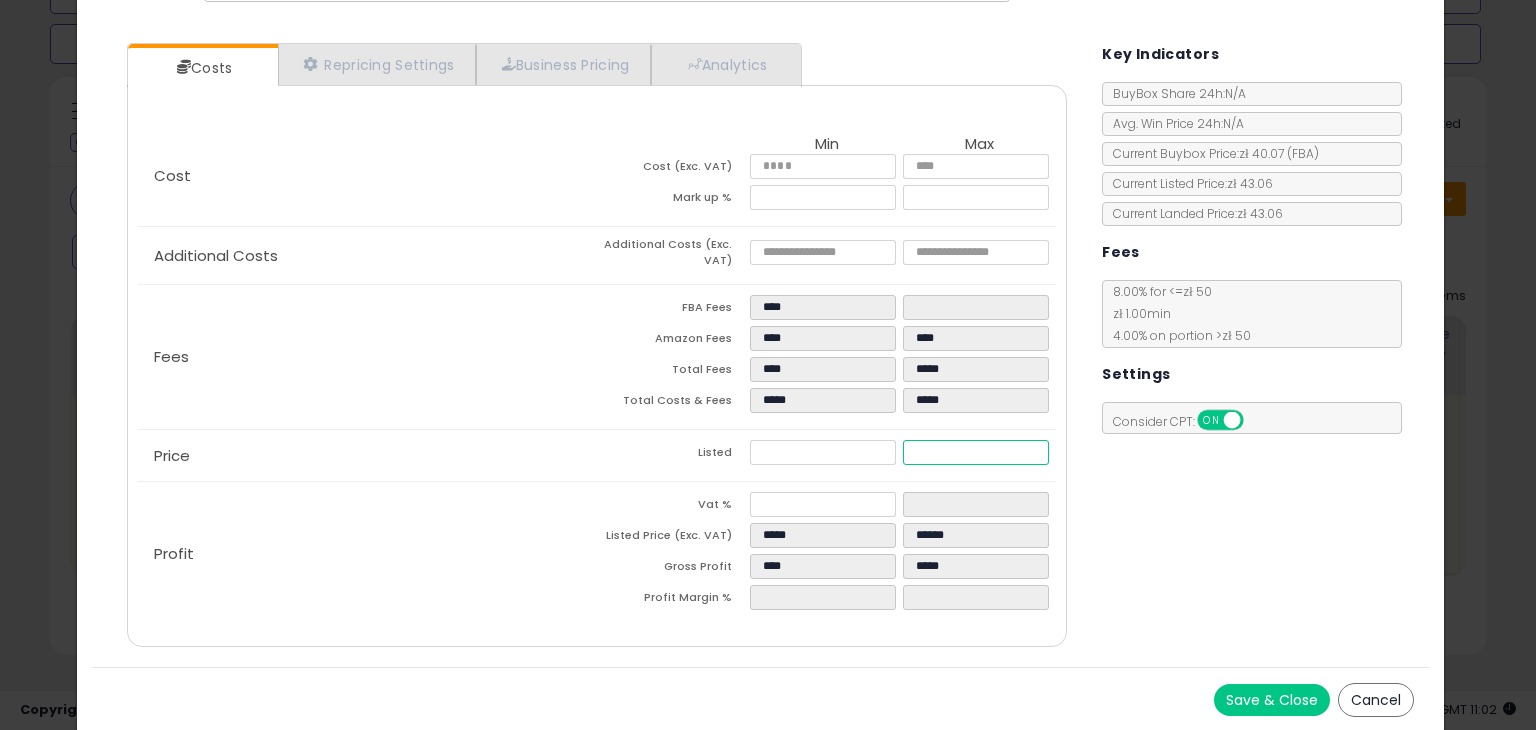 drag, startPoint x: 904, startPoint y: 449, endPoint x: 965, endPoint y: 460, distance: 61.983868 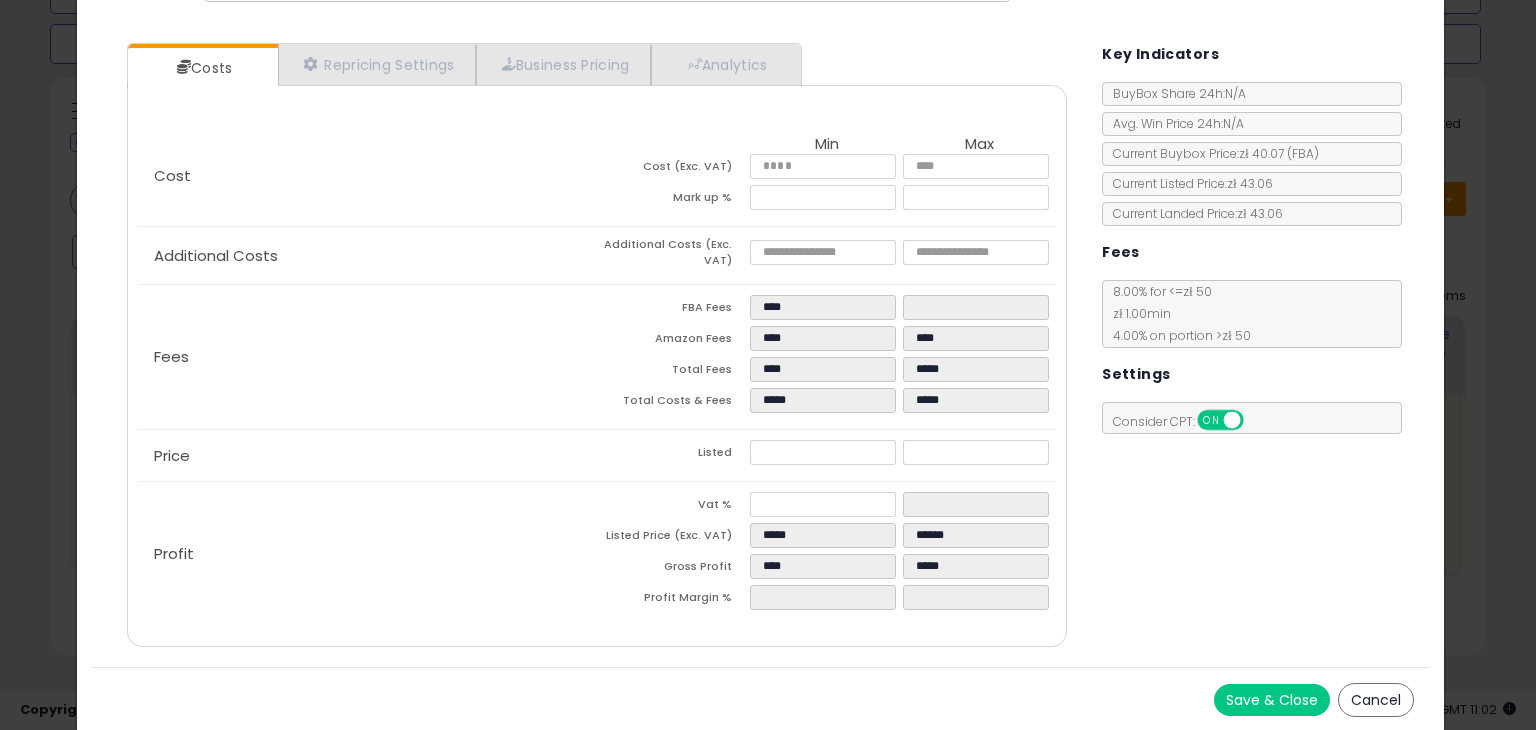 click on "Cancel" at bounding box center (1376, 700) 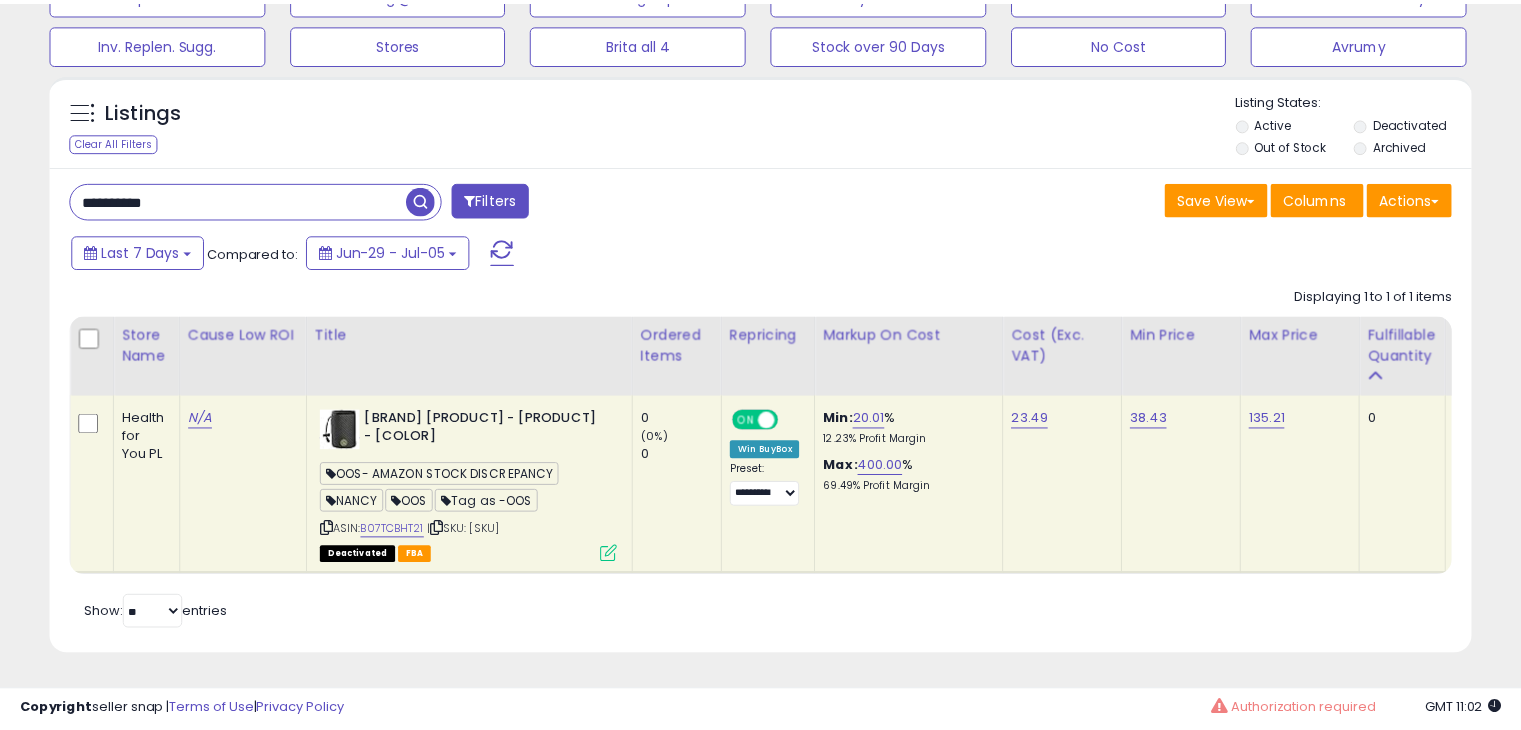 scroll, scrollTop: 409, scrollLeft: 822, axis: both 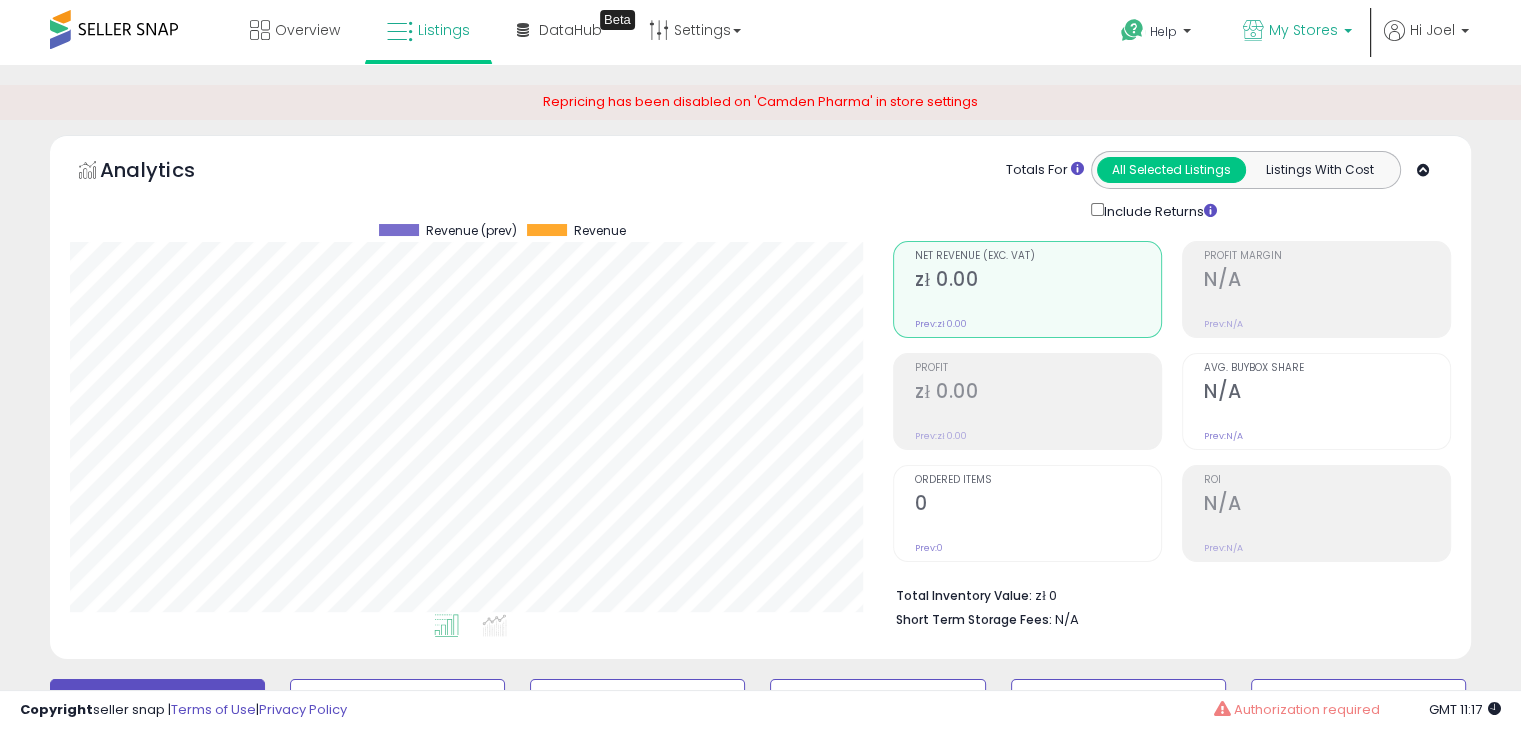click on "My Stores" at bounding box center (1303, 30) 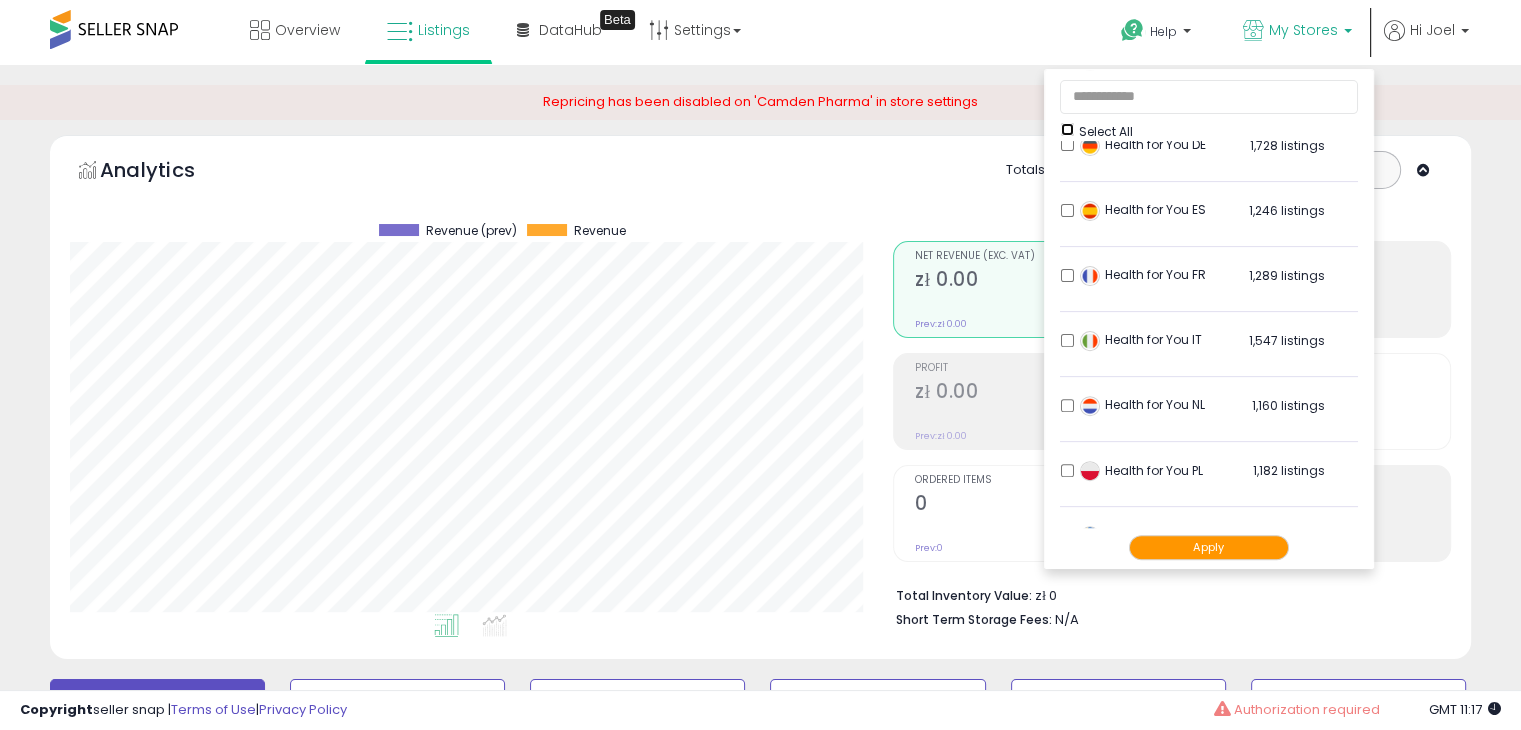 scroll, scrollTop: 700, scrollLeft: 0, axis: vertical 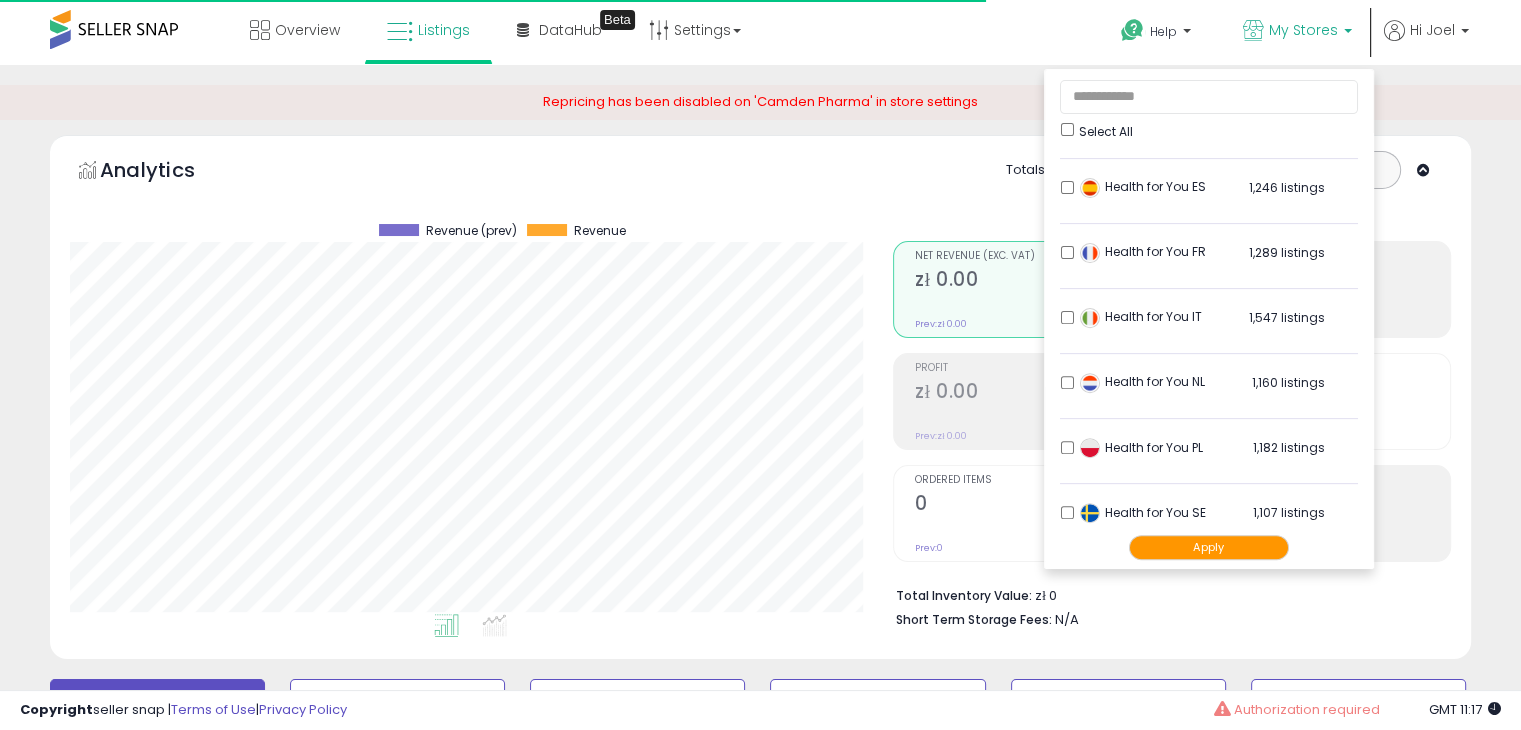 click on "Apply" at bounding box center [1209, 547] 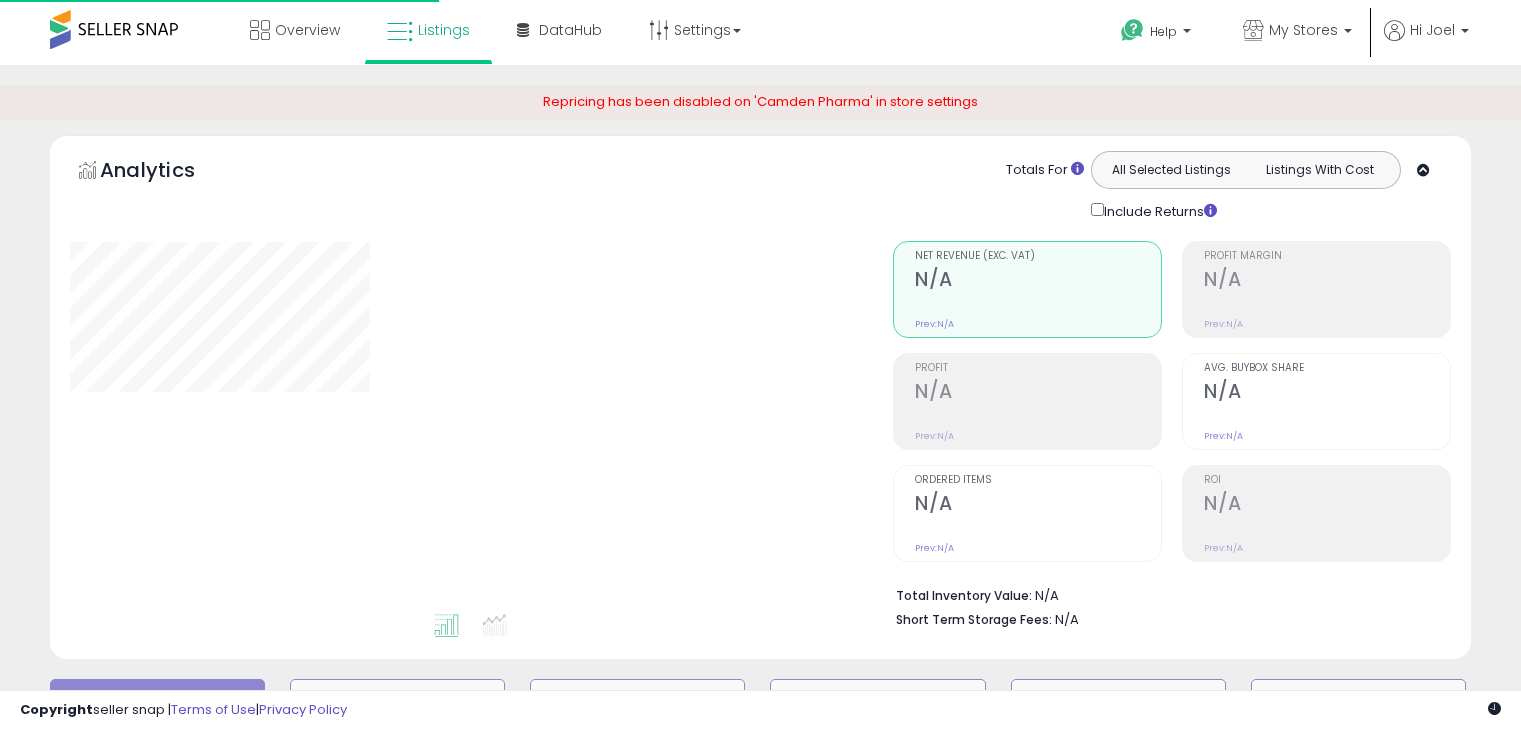 scroll, scrollTop: 0, scrollLeft: 0, axis: both 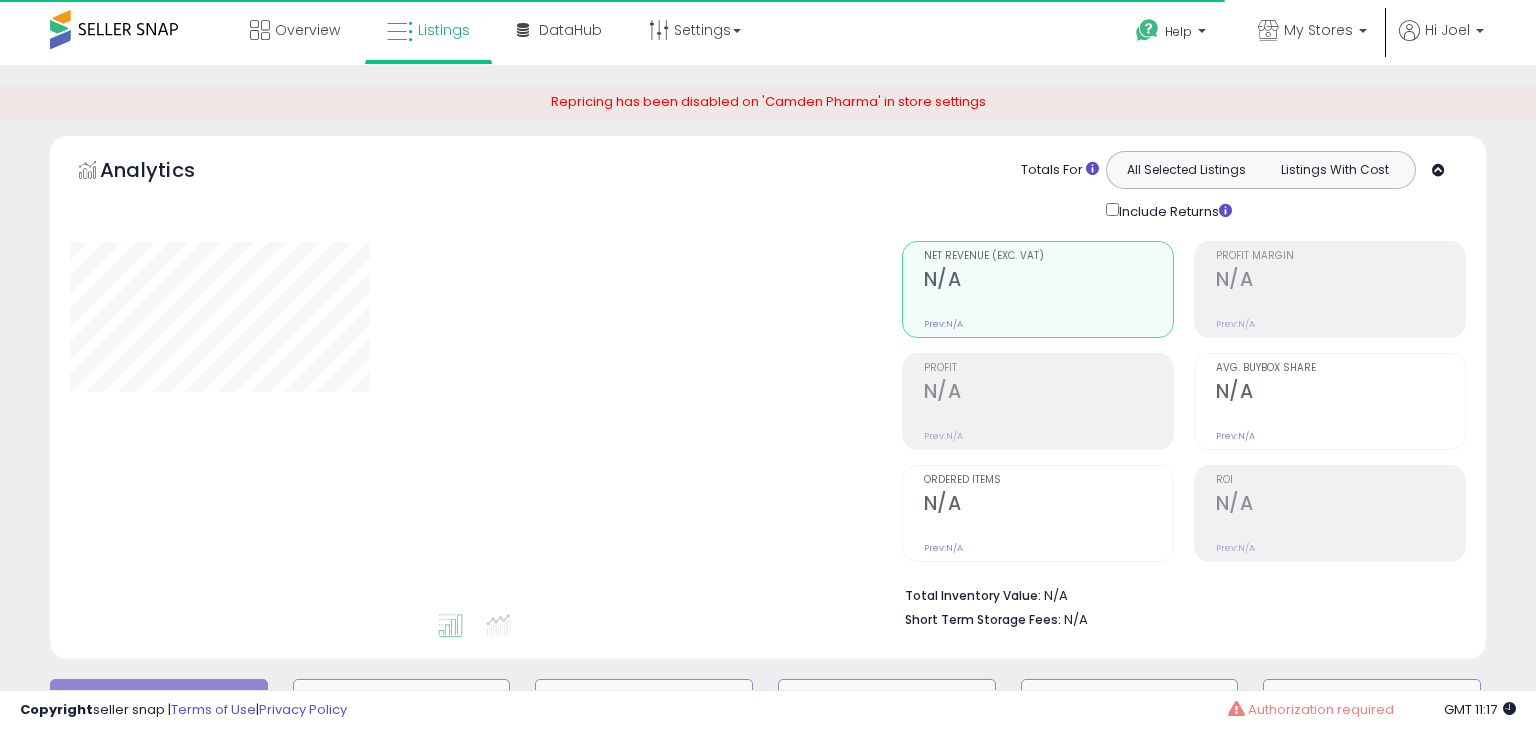 type on "**********" 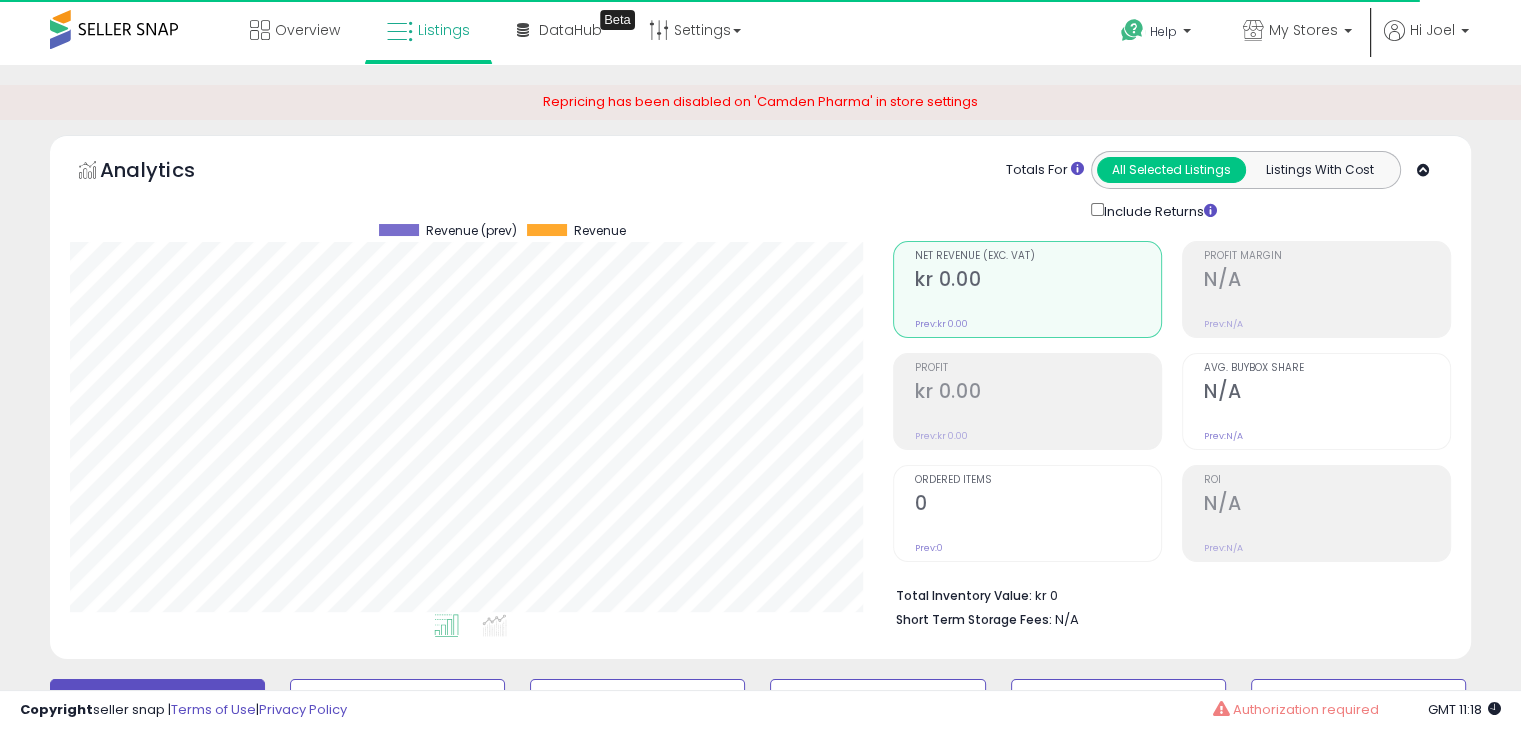 scroll, scrollTop: 999589, scrollLeft: 999176, axis: both 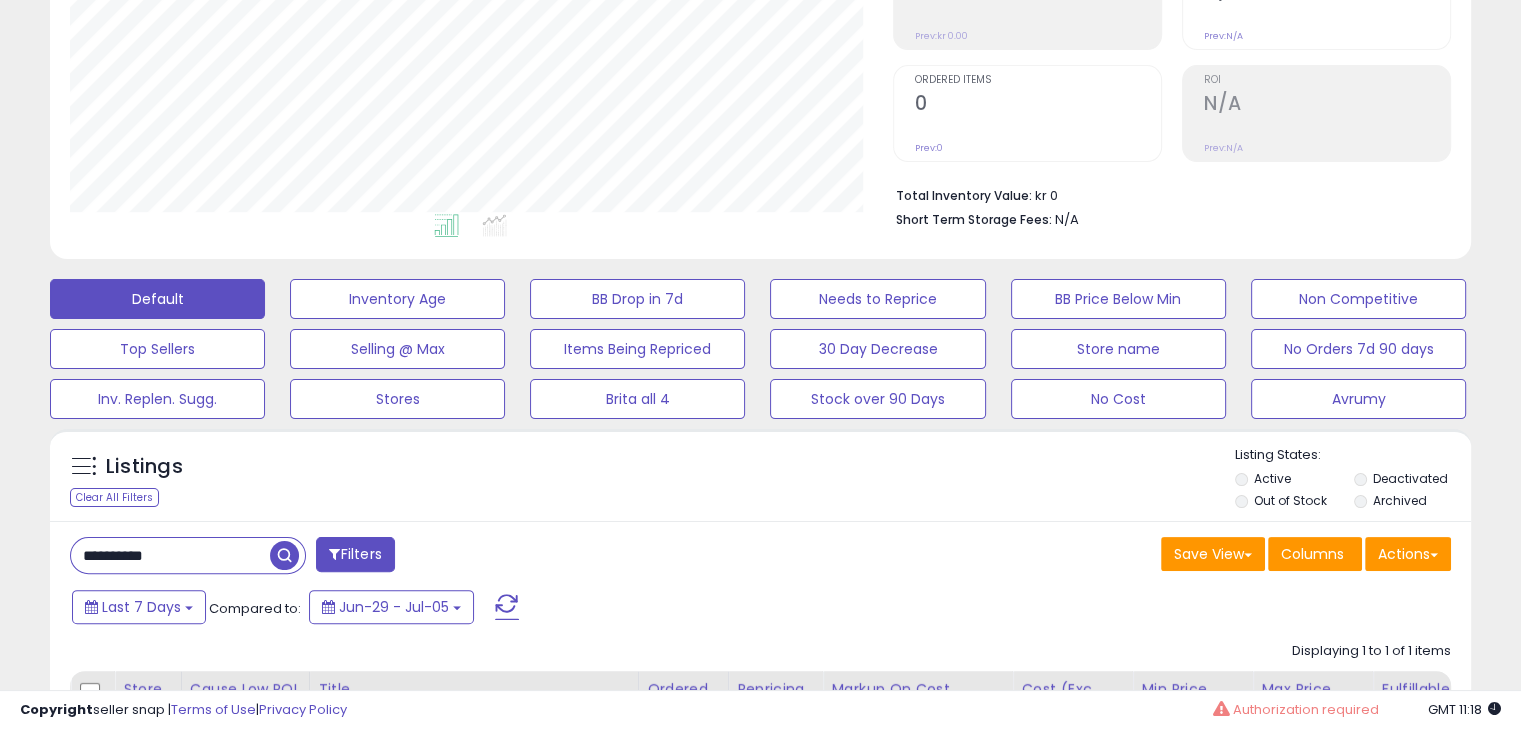 click on "**********" at bounding box center (170, 555) 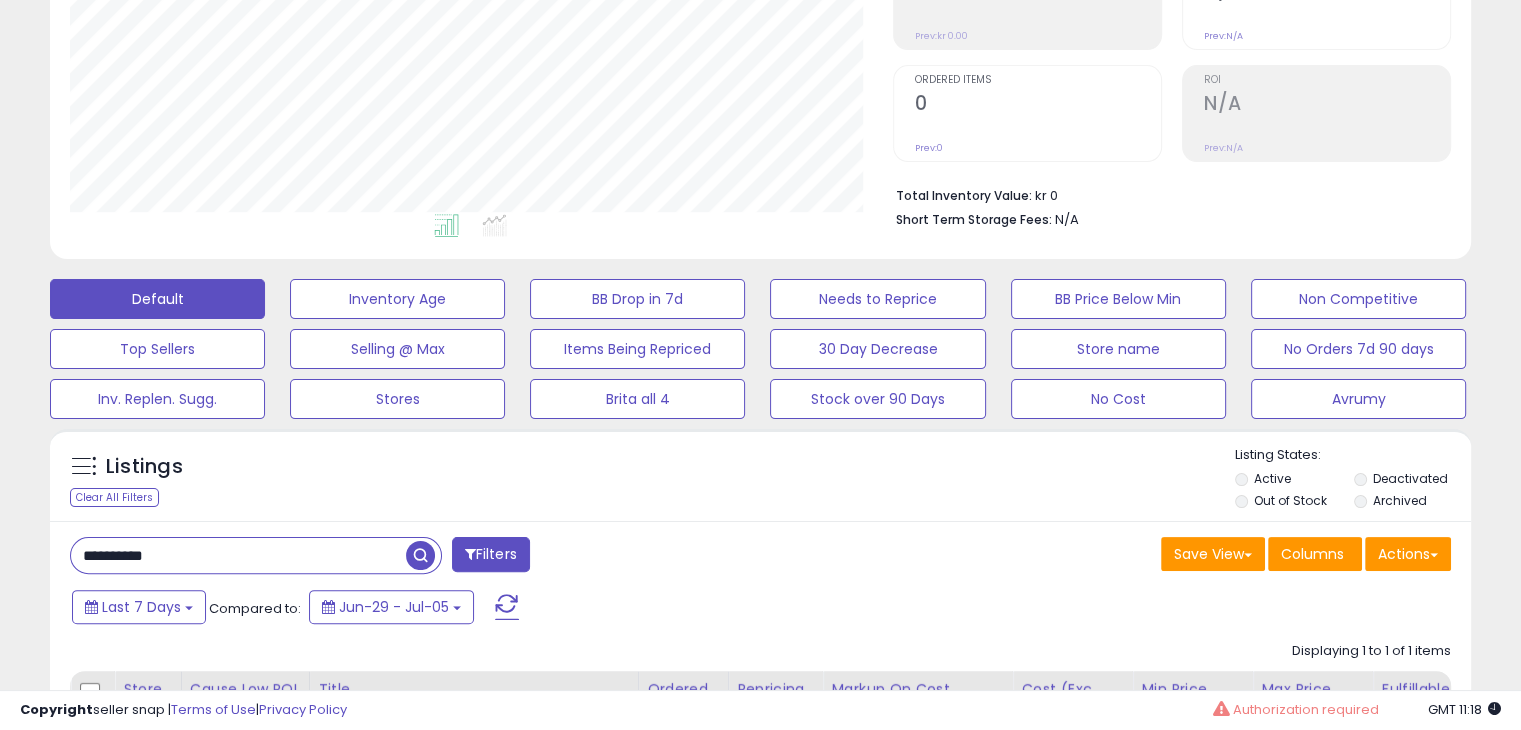click on "**********" at bounding box center [238, 555] 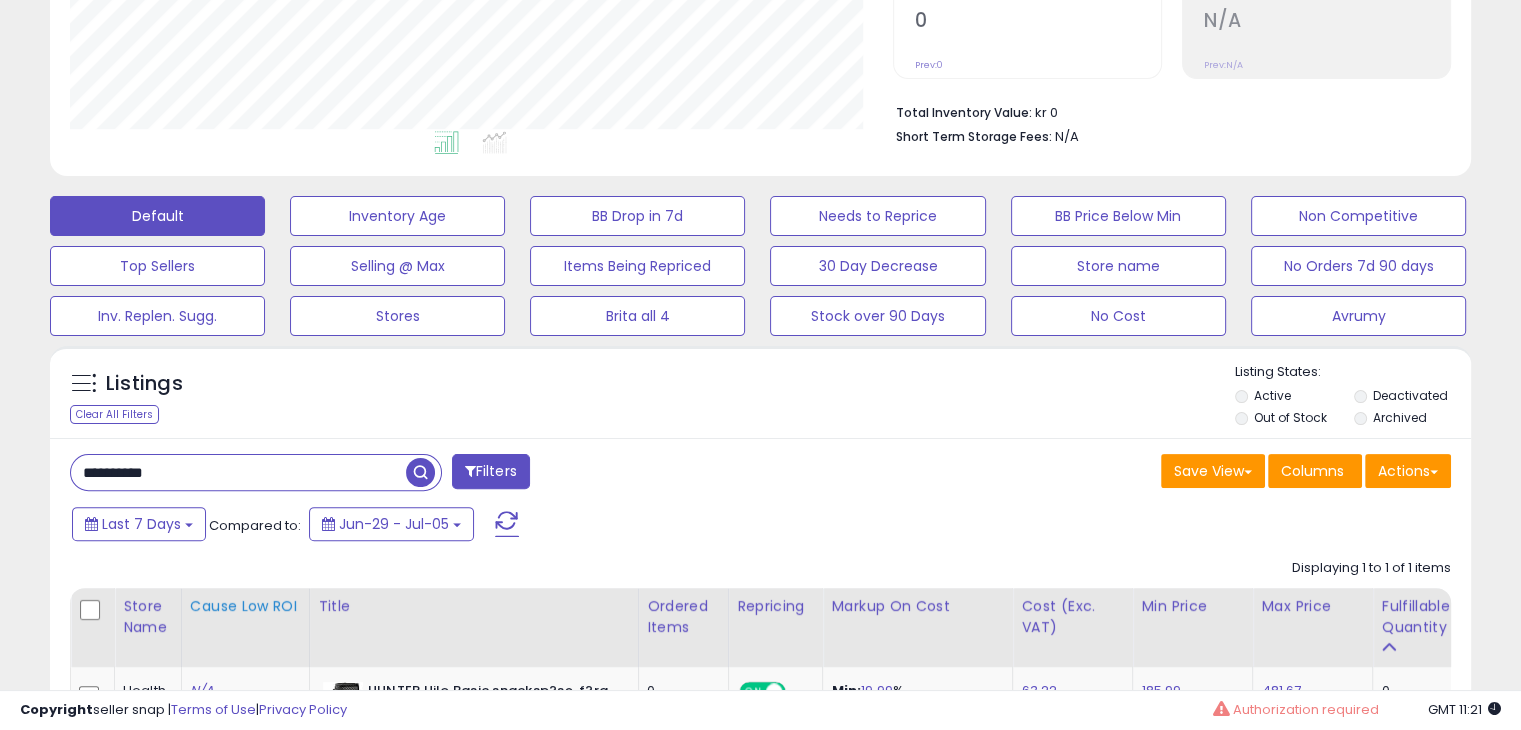 scroll, scrollTop: 600, scrollLeft: 0, axis: vertical 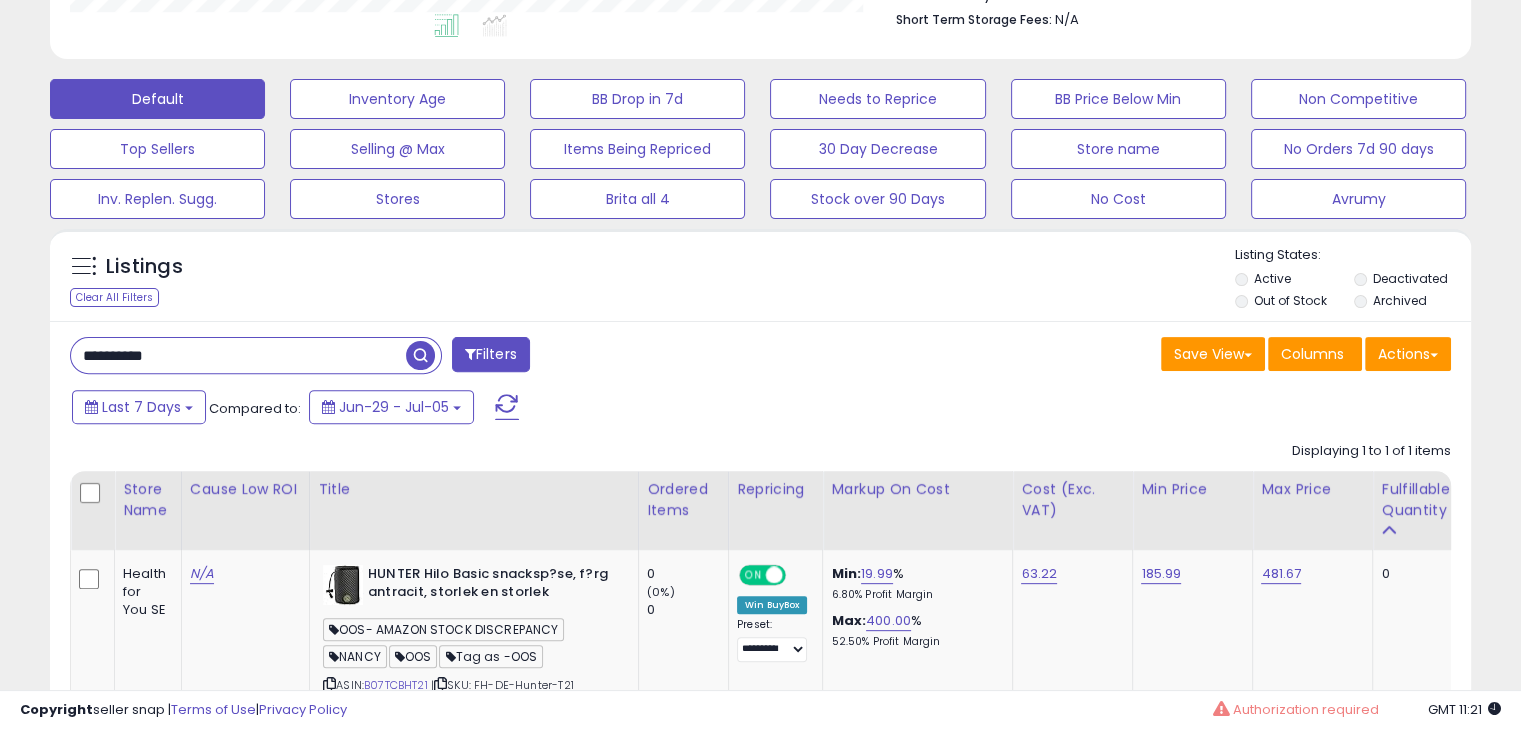 paste 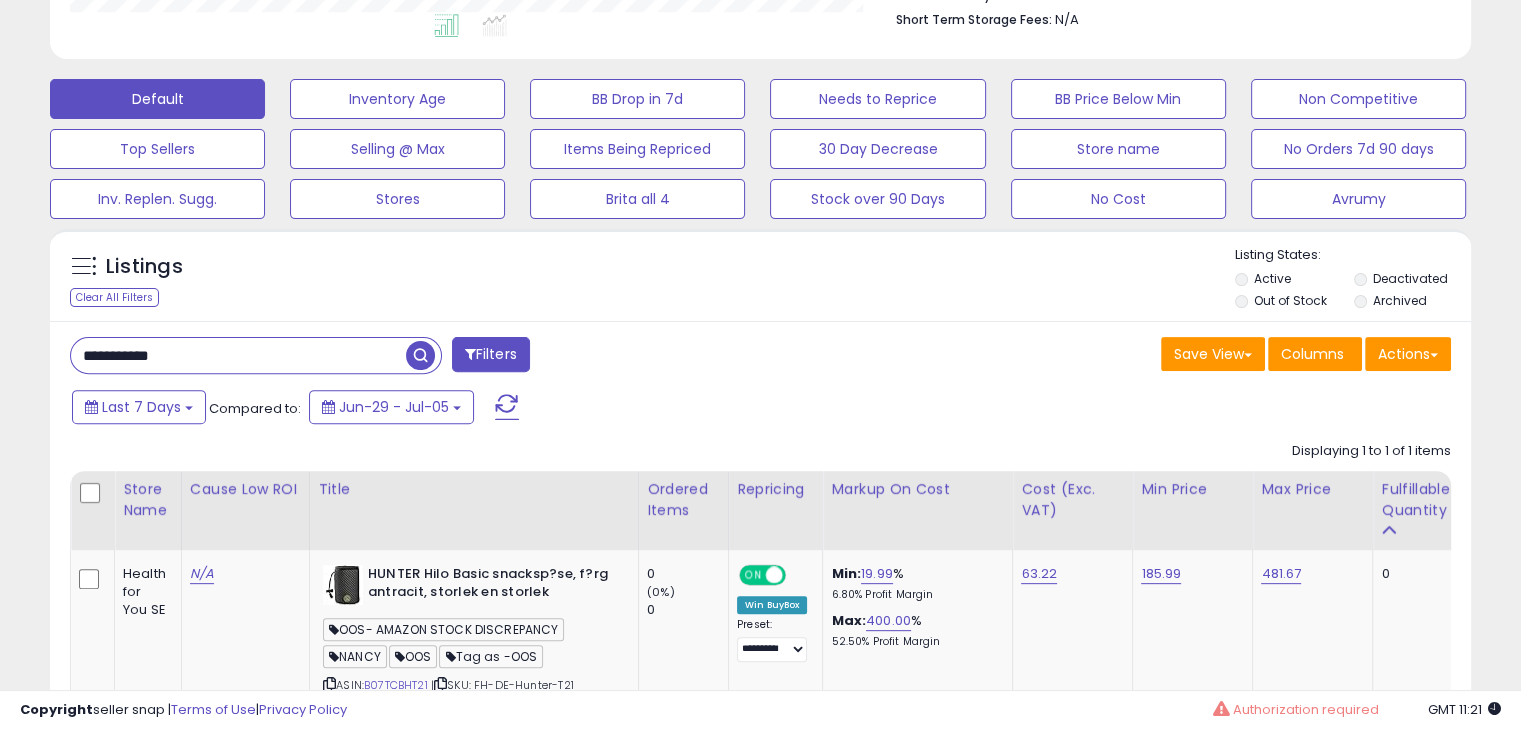 type on "**********" 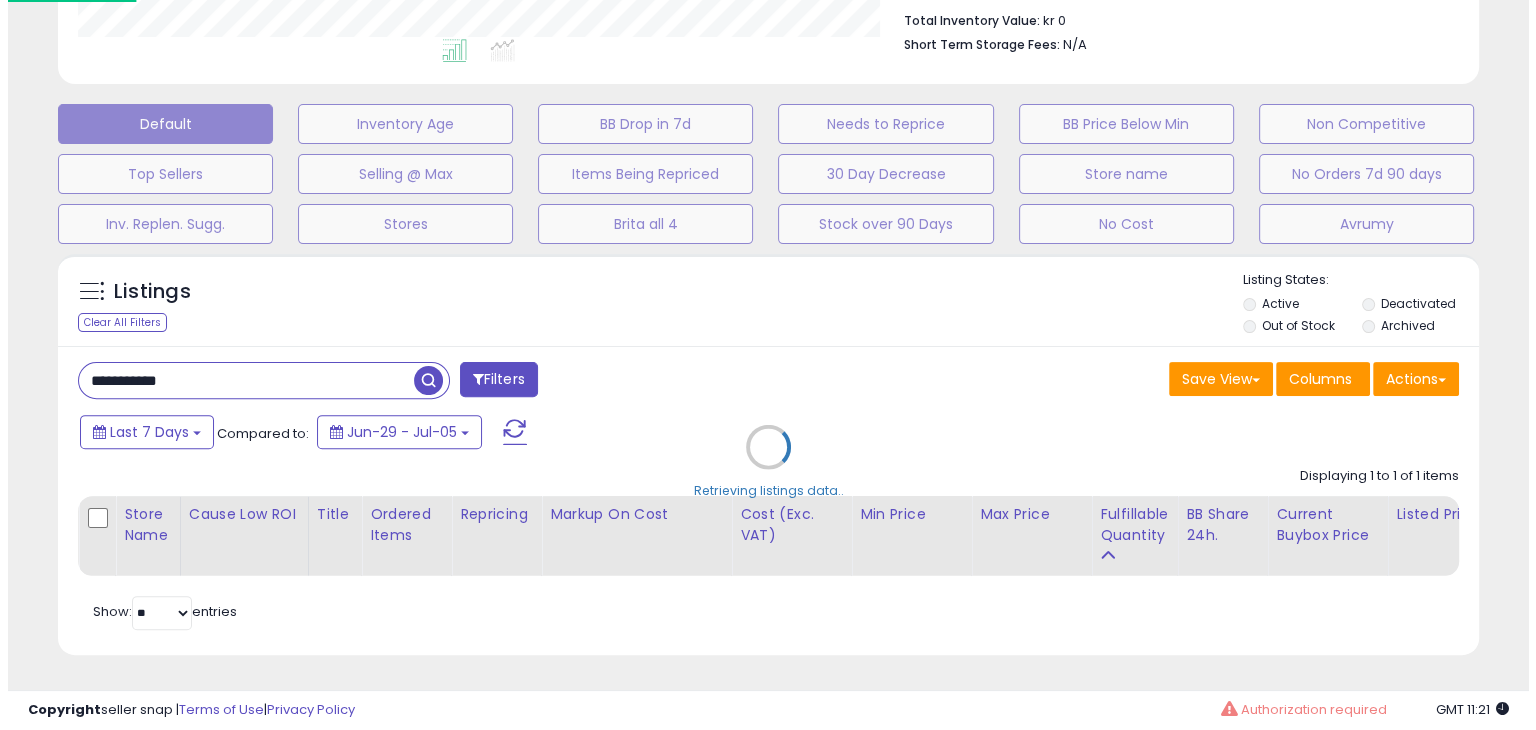 scroll, scrollTop: 589, scrollLeft: 0, axis: vertical 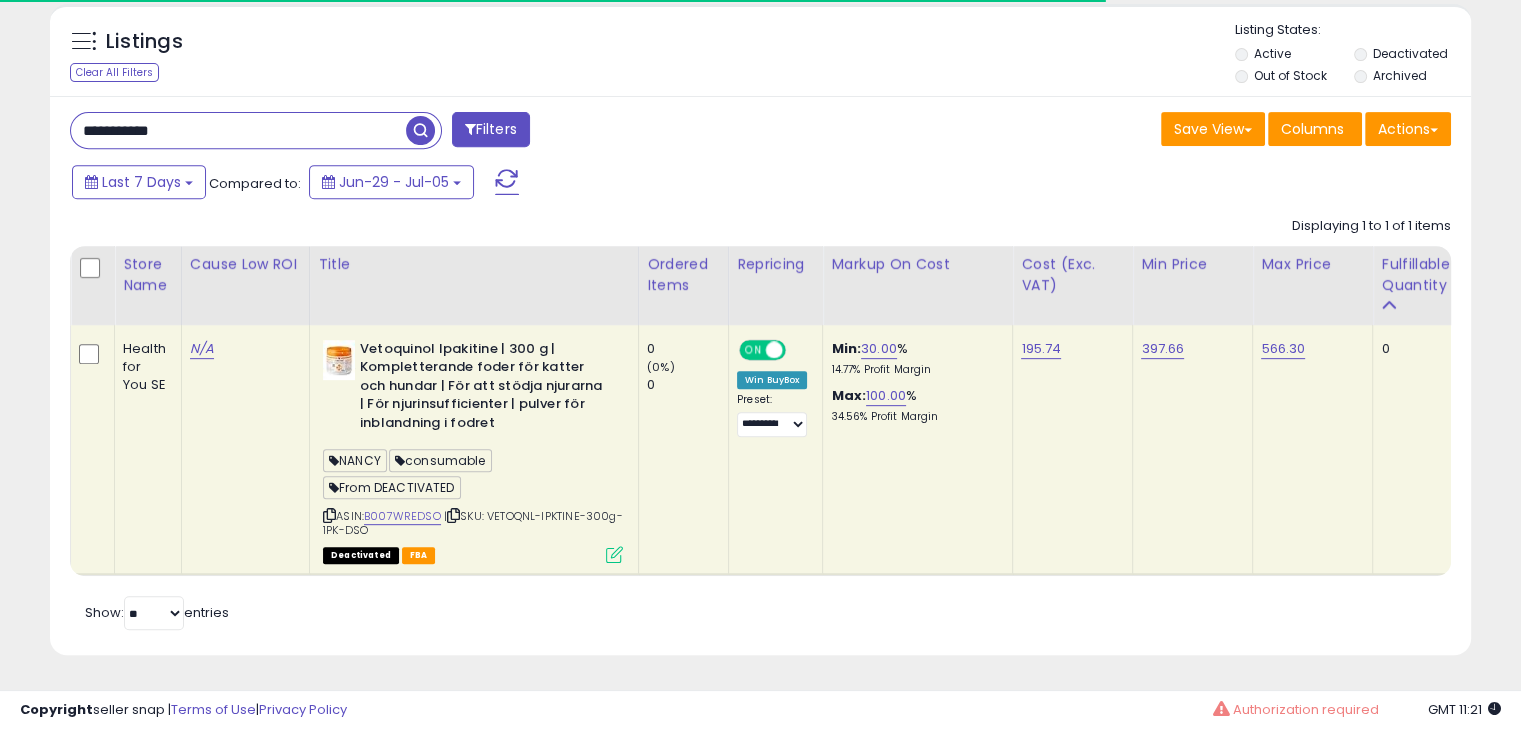 click at bounding box center (614, 554) 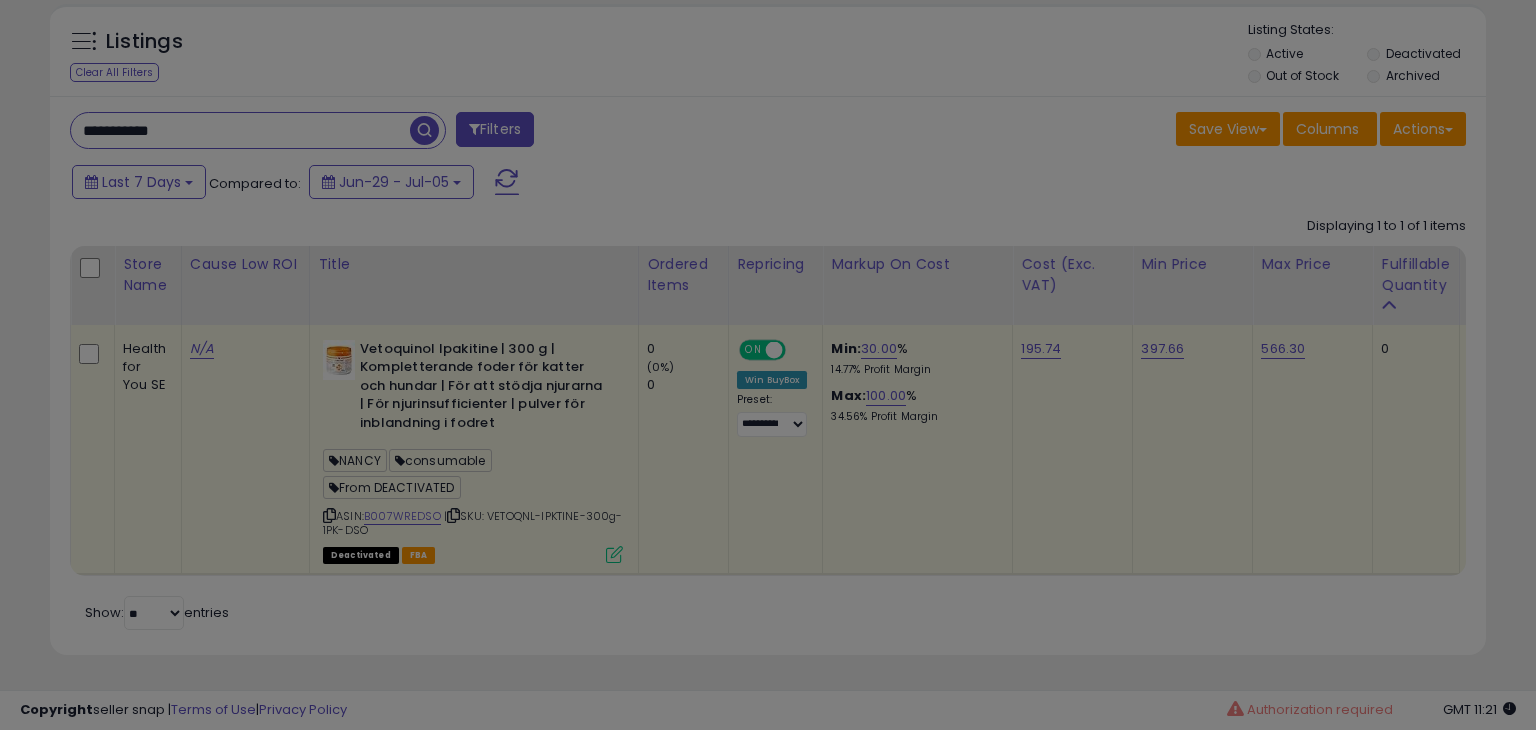 scroll, scrollTop: 999589, scrollLeft: 999168, axis: both 